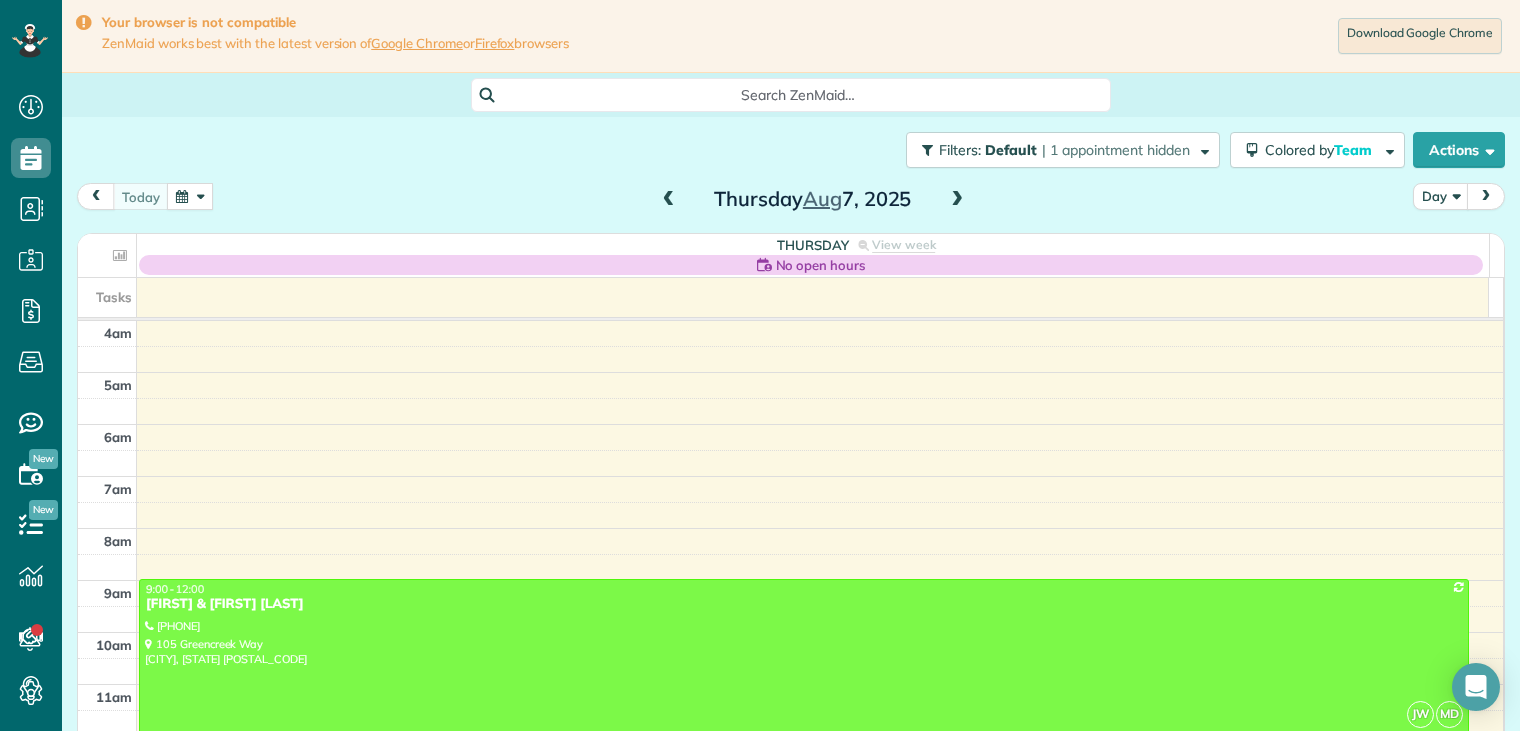 scroll, scrollTop: 0, scrollLeft: 0, axis: both 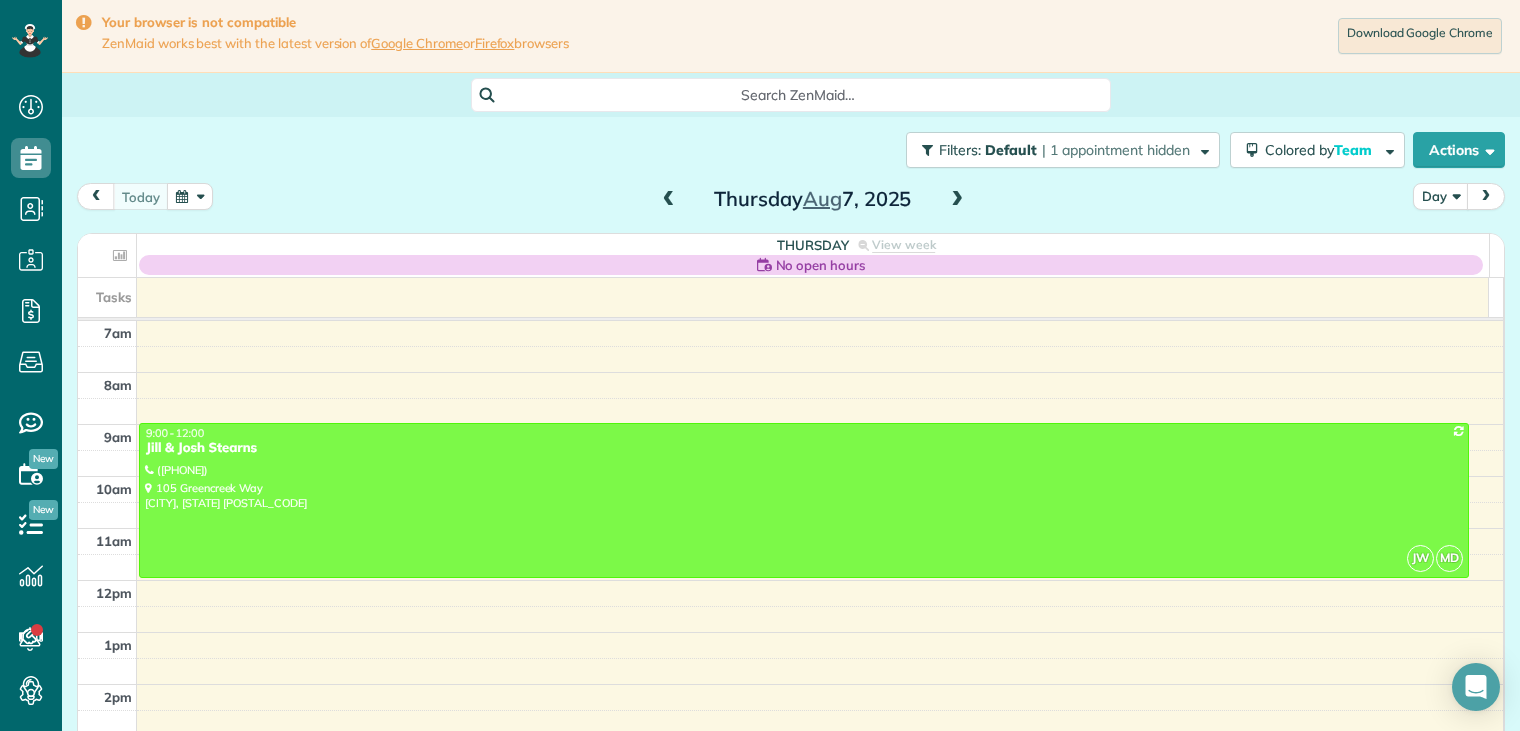 click at bounding box center [957, 200] 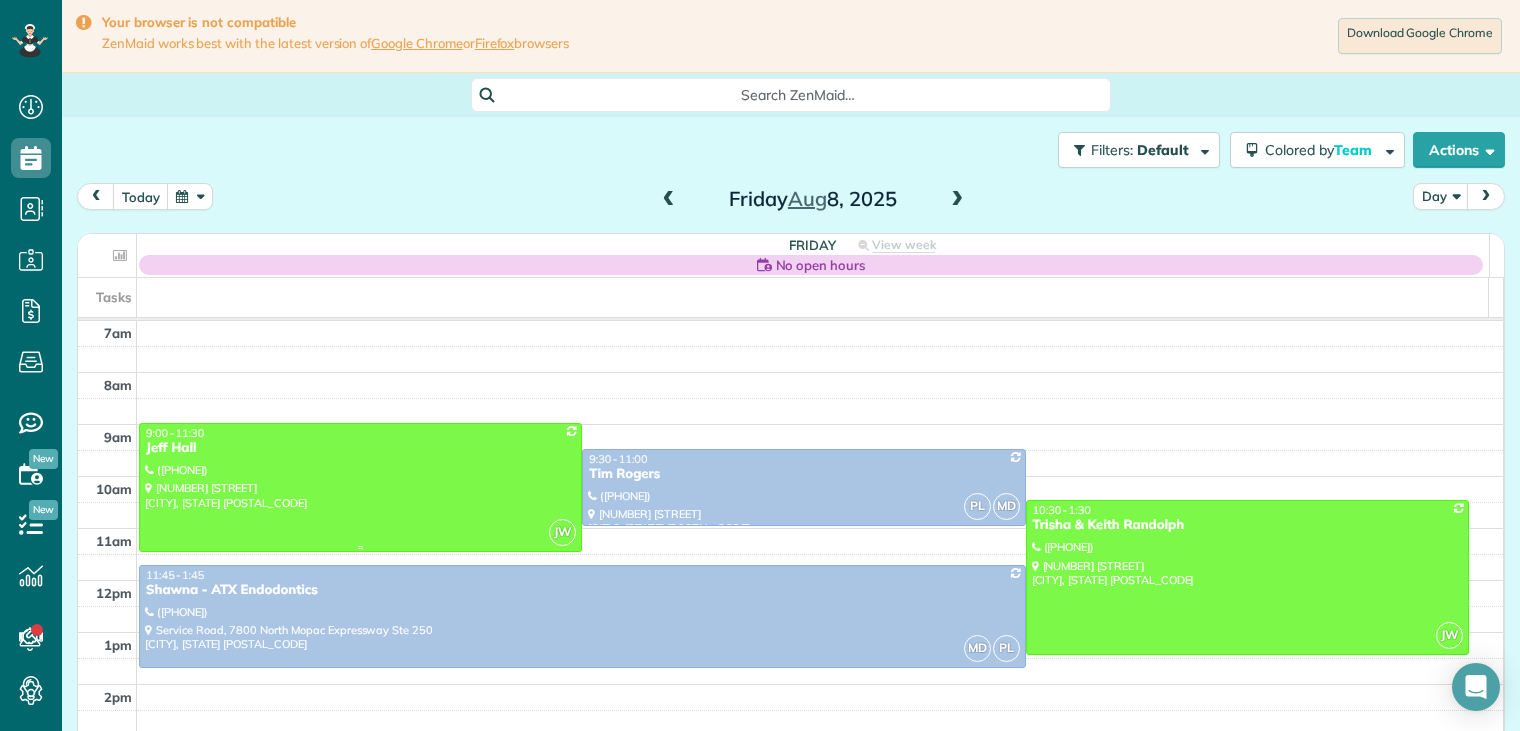 click on "Jeff Hall" at bounding box center (360, 448) 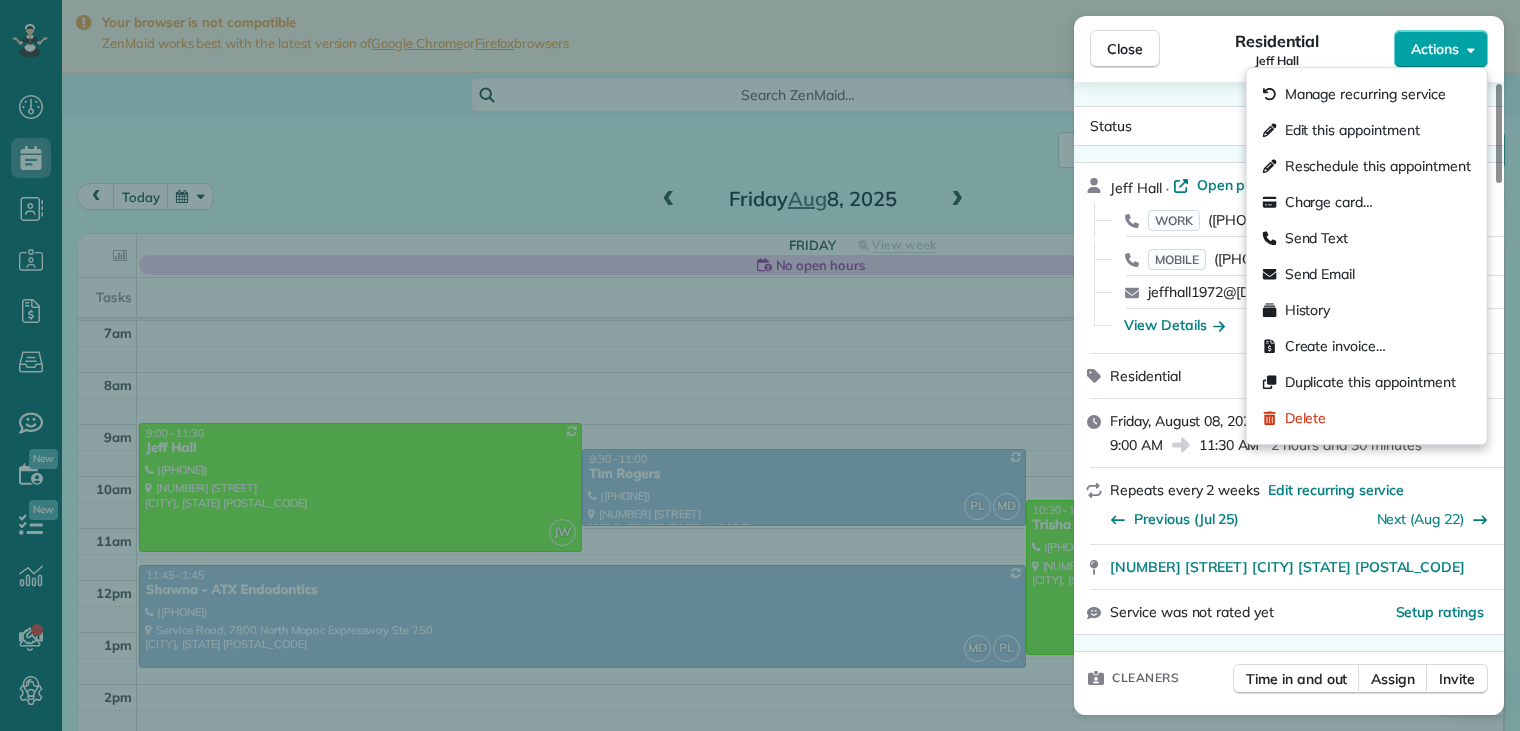 click on "Actions" at bounding box center [1435, 49] 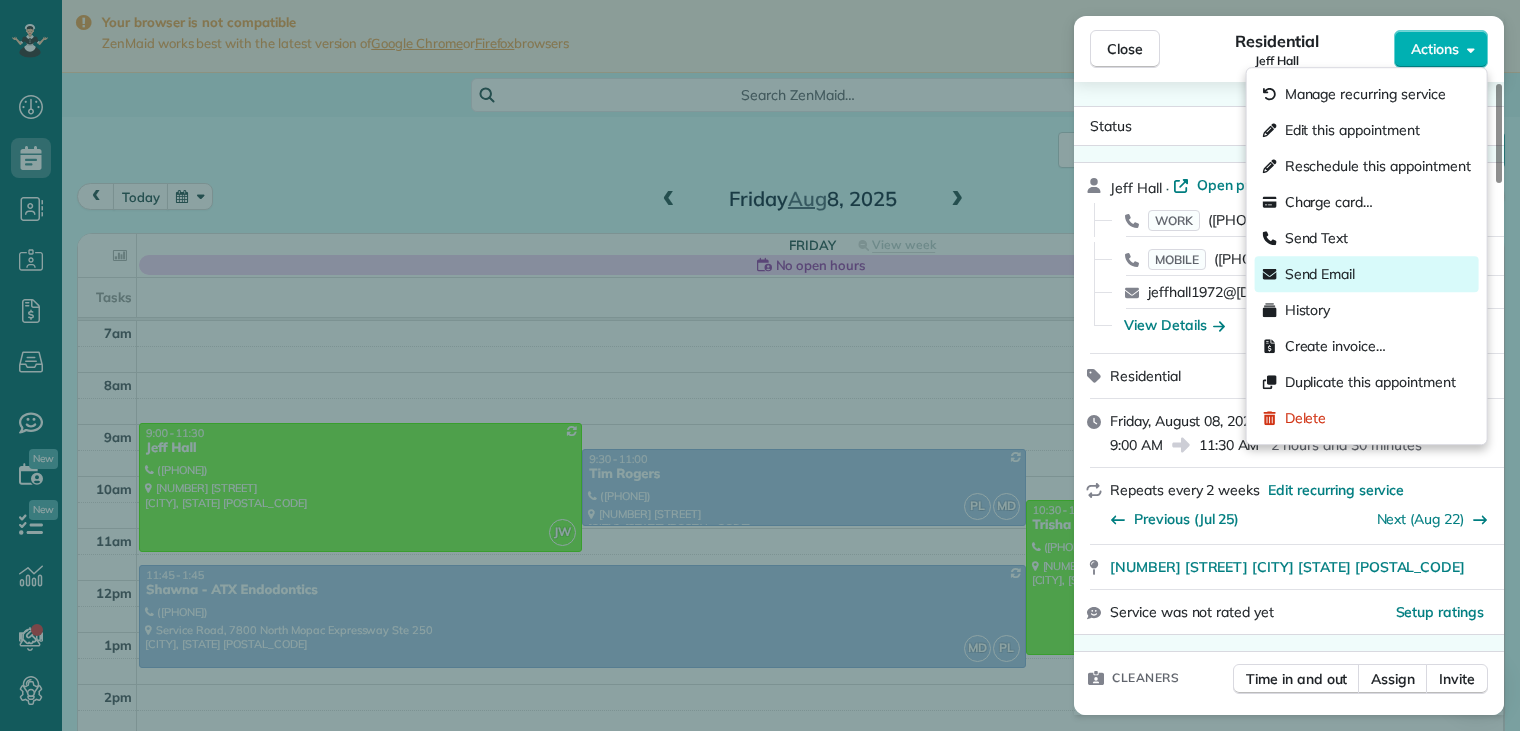 click on "Send Email" at bounding box center [1320, 274] 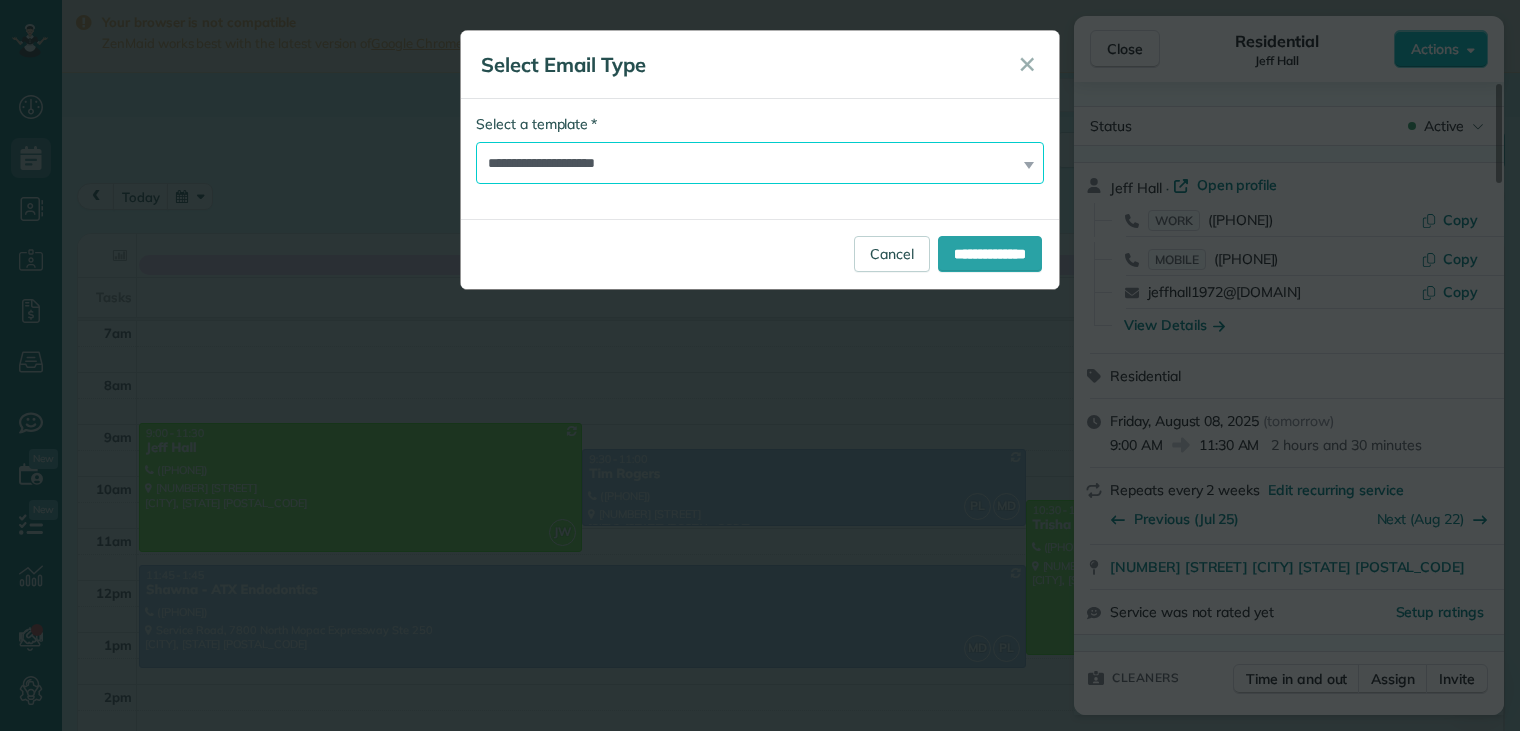 click on "**********" at bounding box center (760, 163) 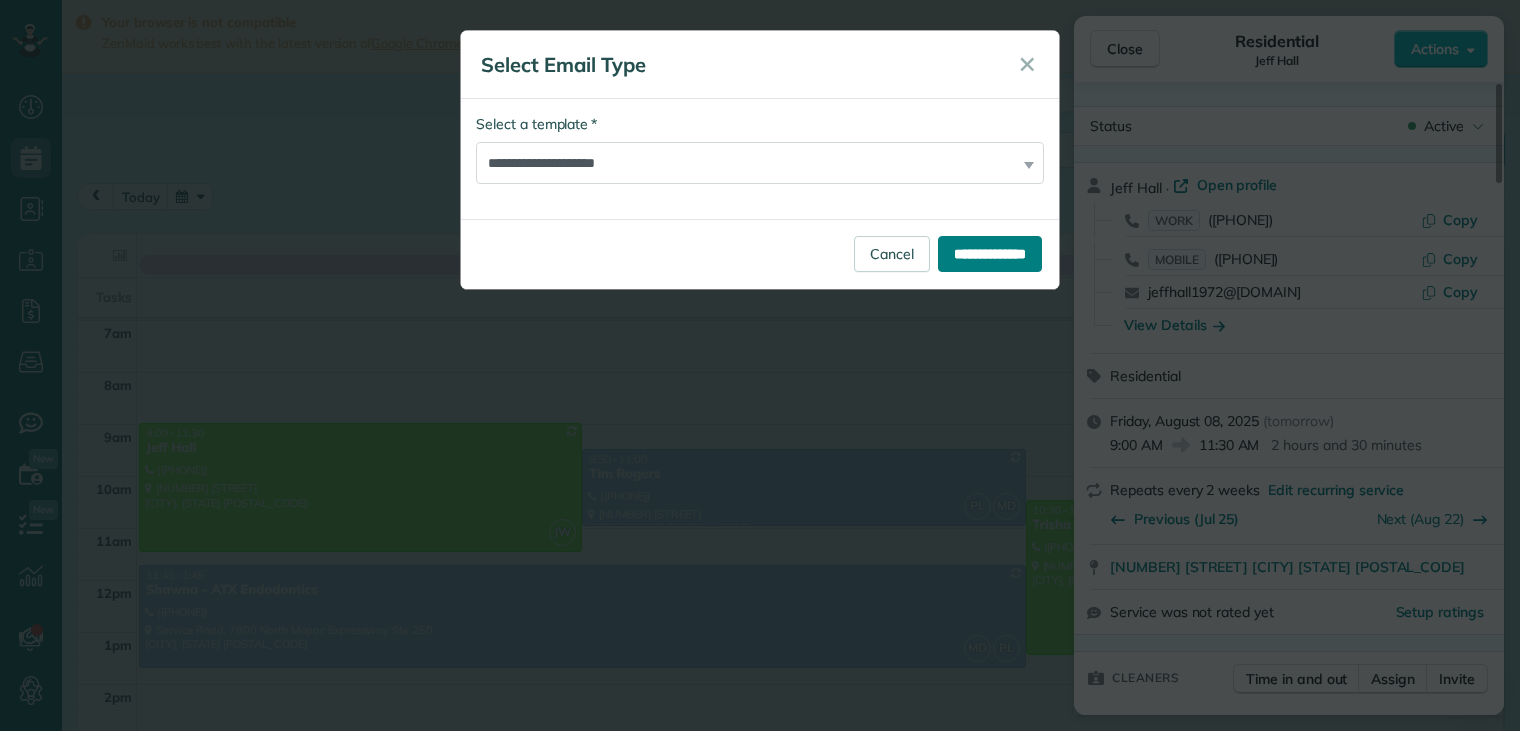click on "**********" at bounding box center (990, 254) 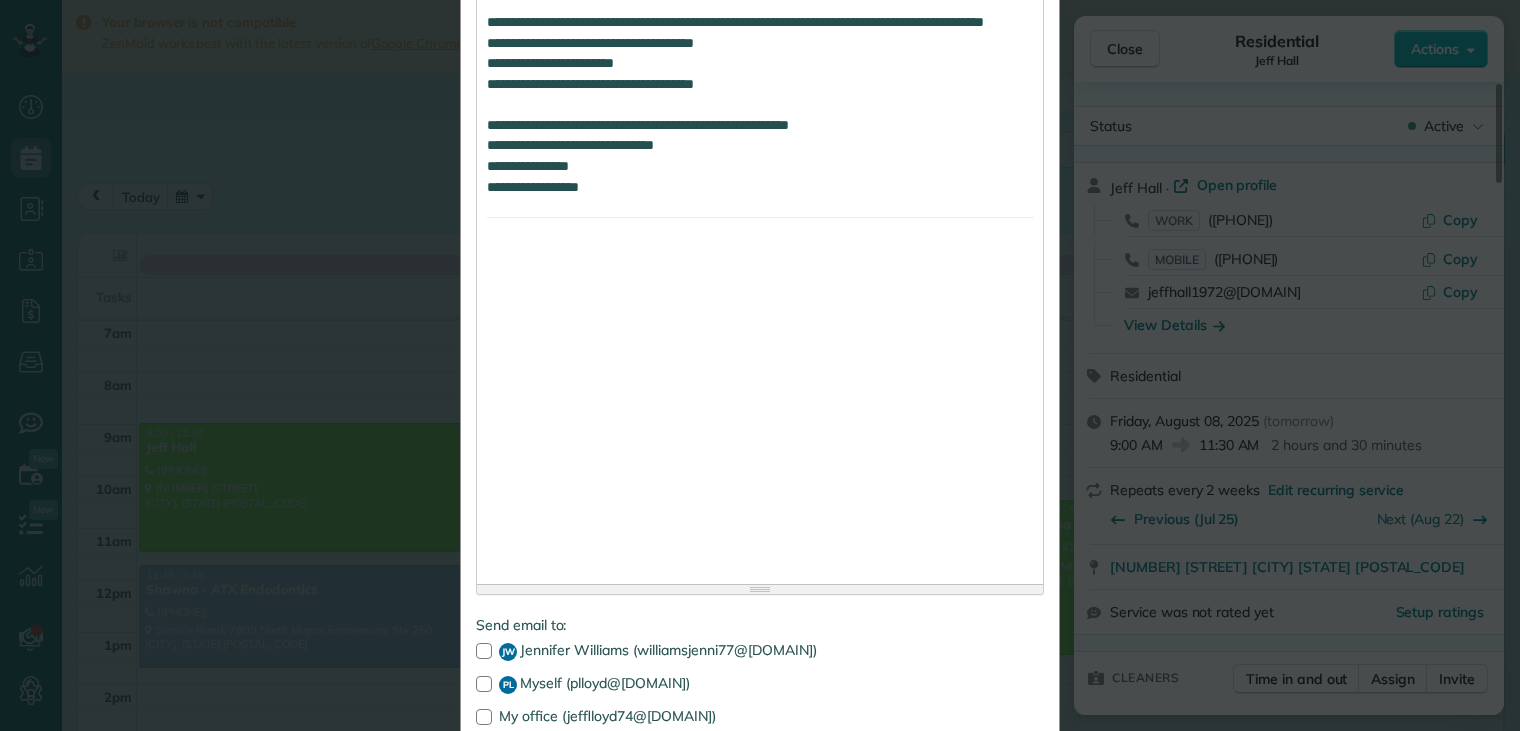 scroll, scrollTop: 3903, scrollLeft: 0, axis: vertical 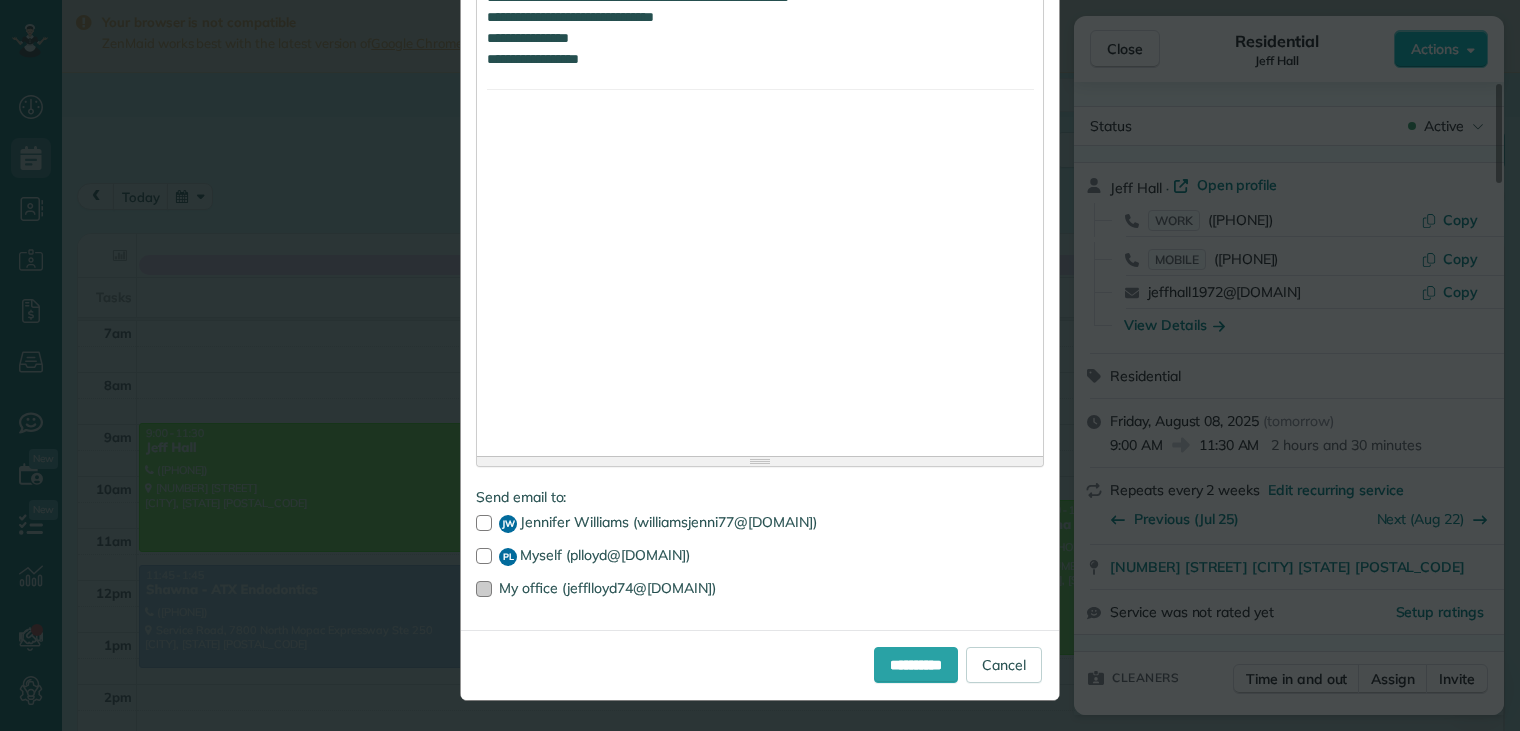 click at bounding box center [484, 589] 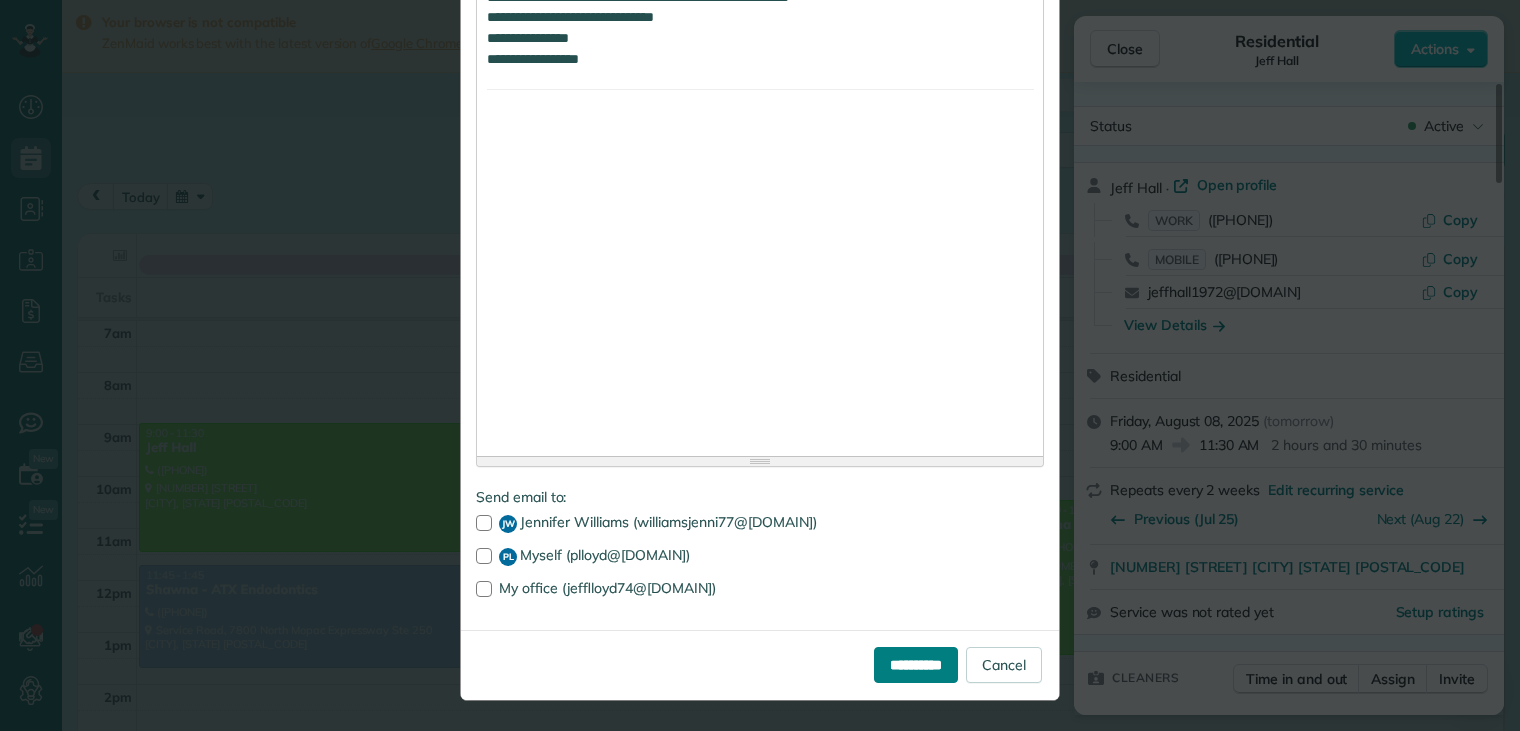 click on "**********" at bounding box center [916, 665] 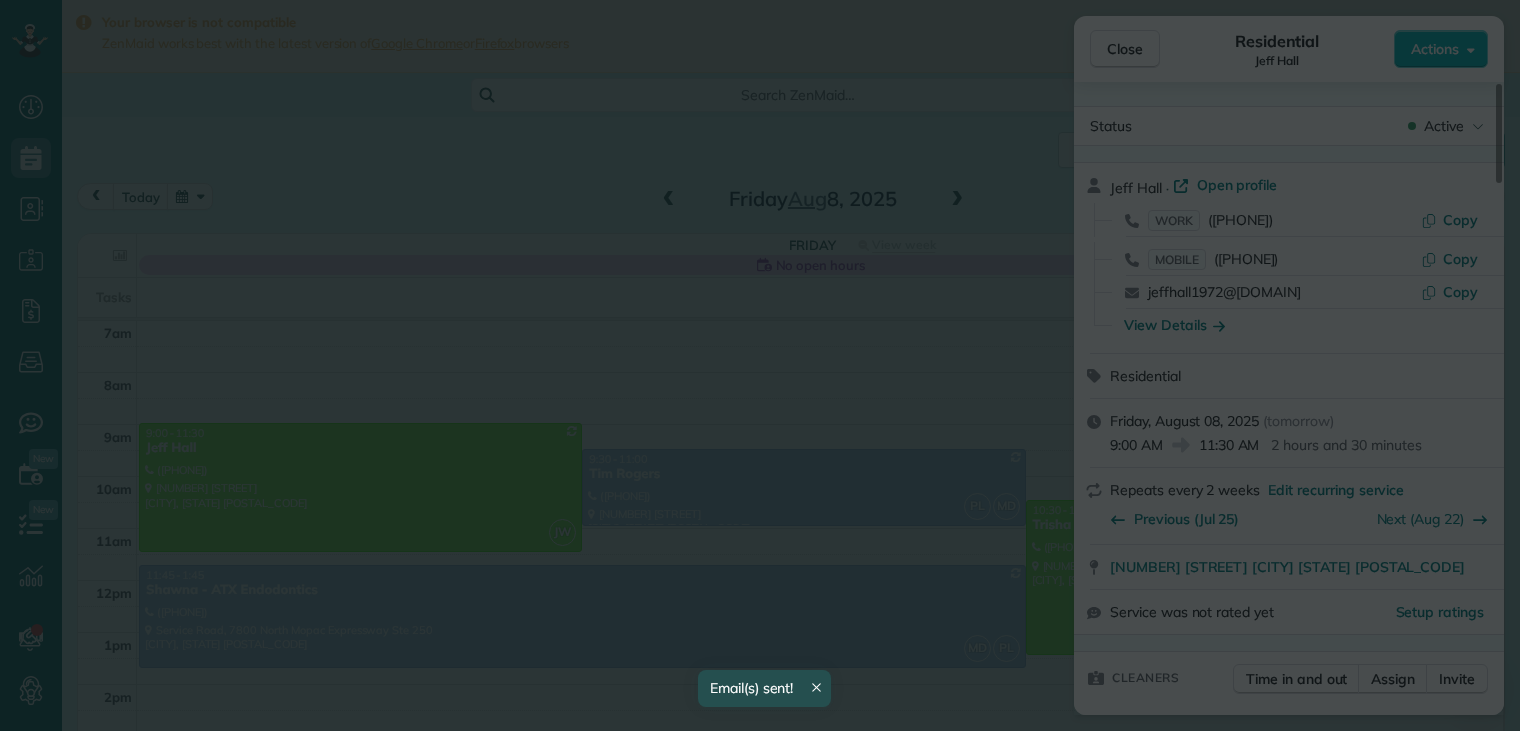 scroll, scrollTop: 0, scrollLeft: 0, axis: both 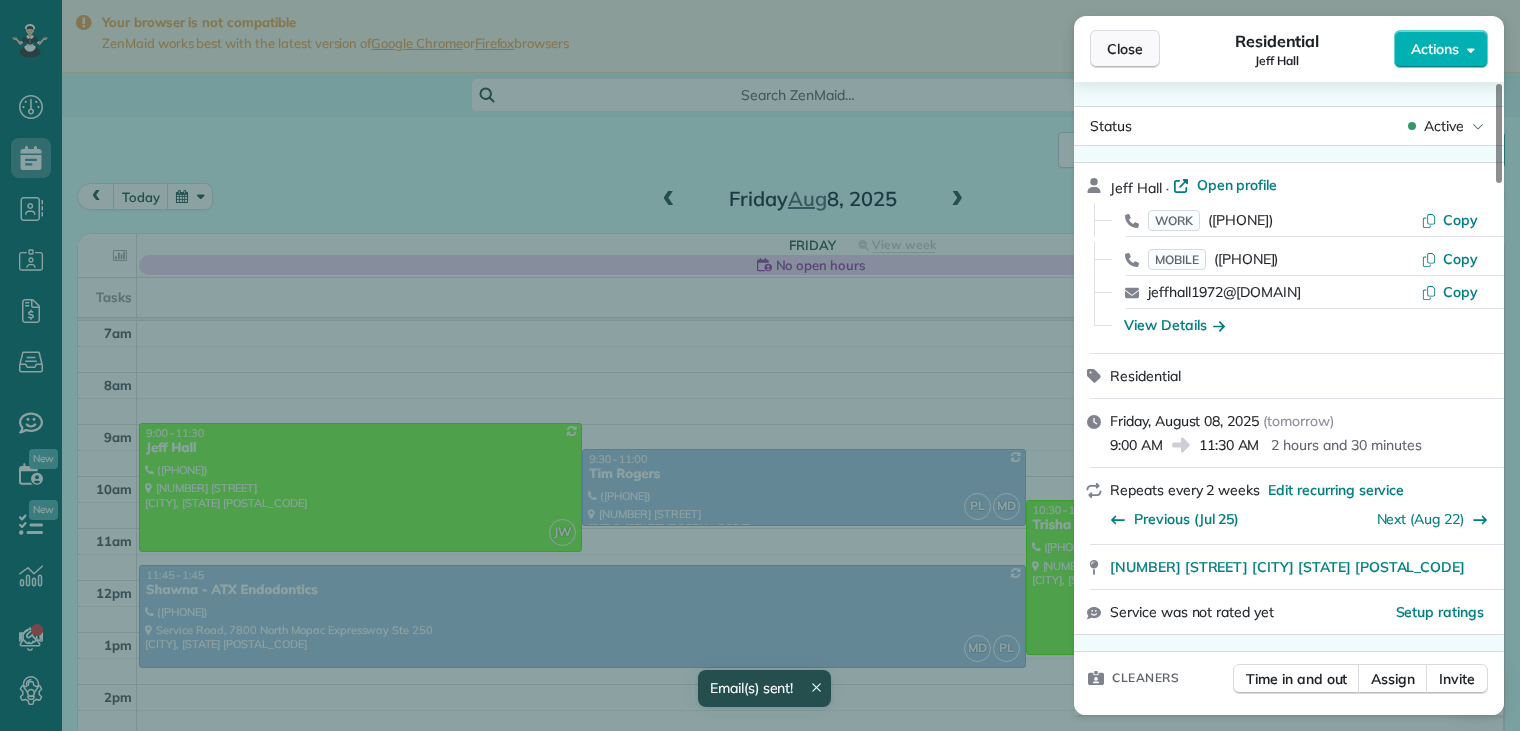 click on "Close" at bounding box center [1125, 49] 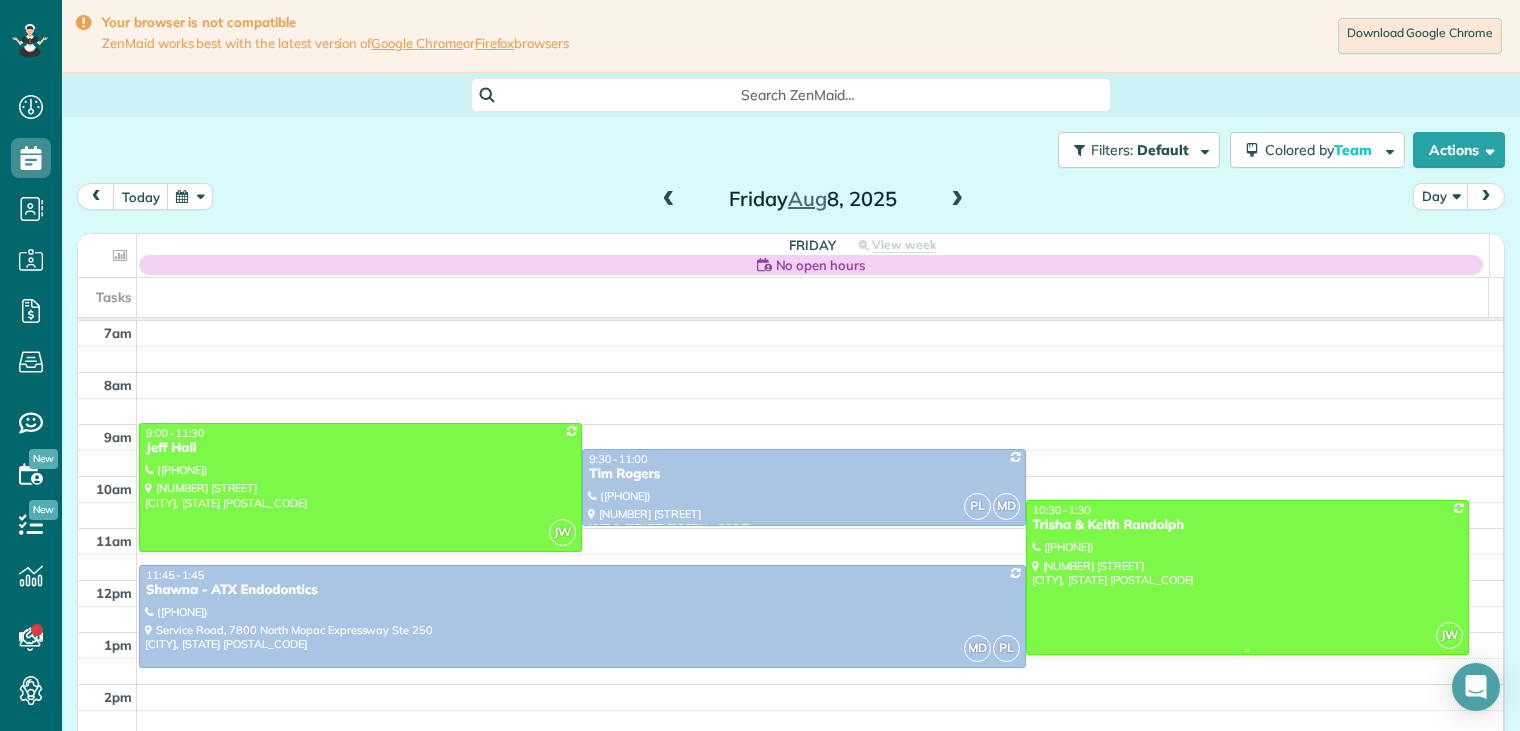 click on "Trisha & Keith Randolph" at bounding box center [1247, 525] 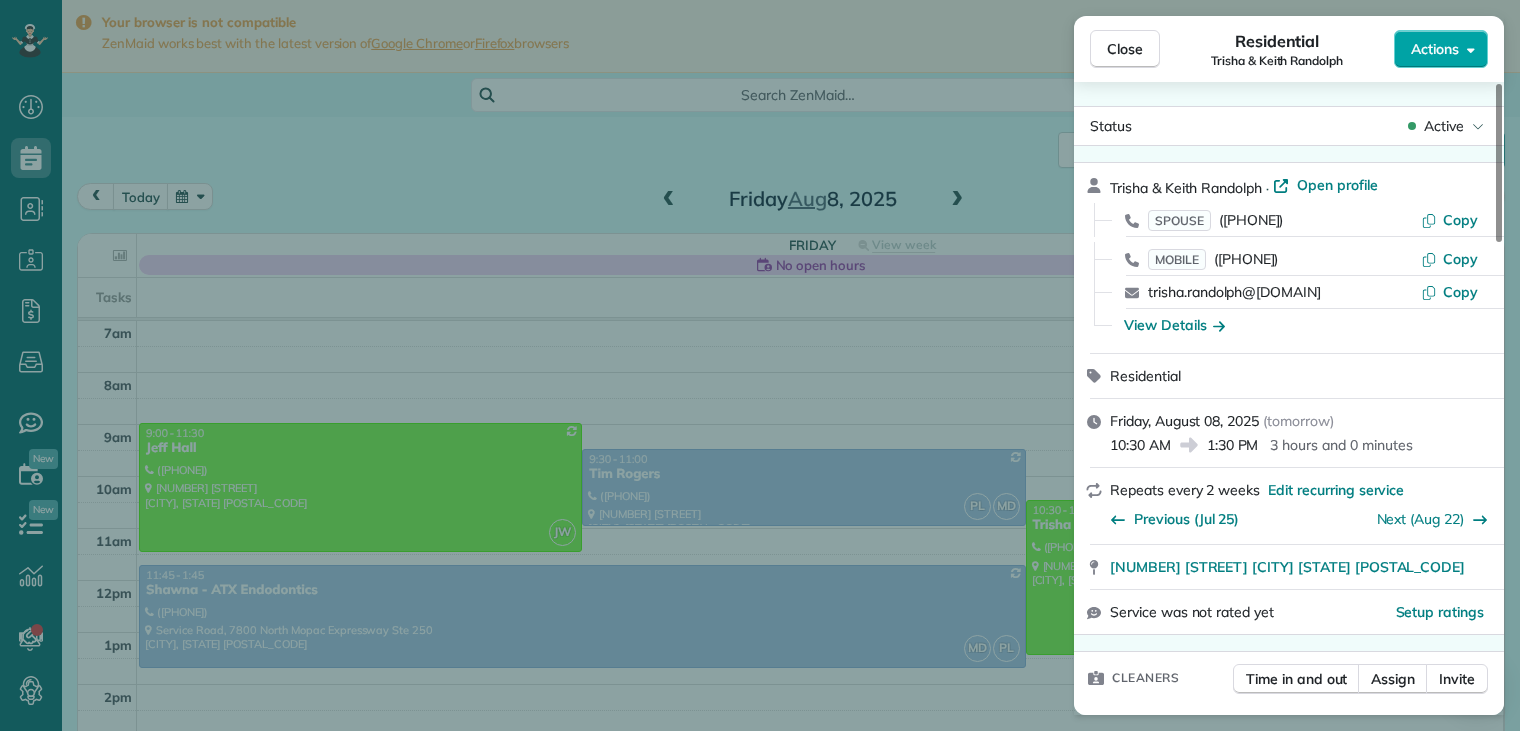 click on "Actions" at bounding box center (1435, 49) 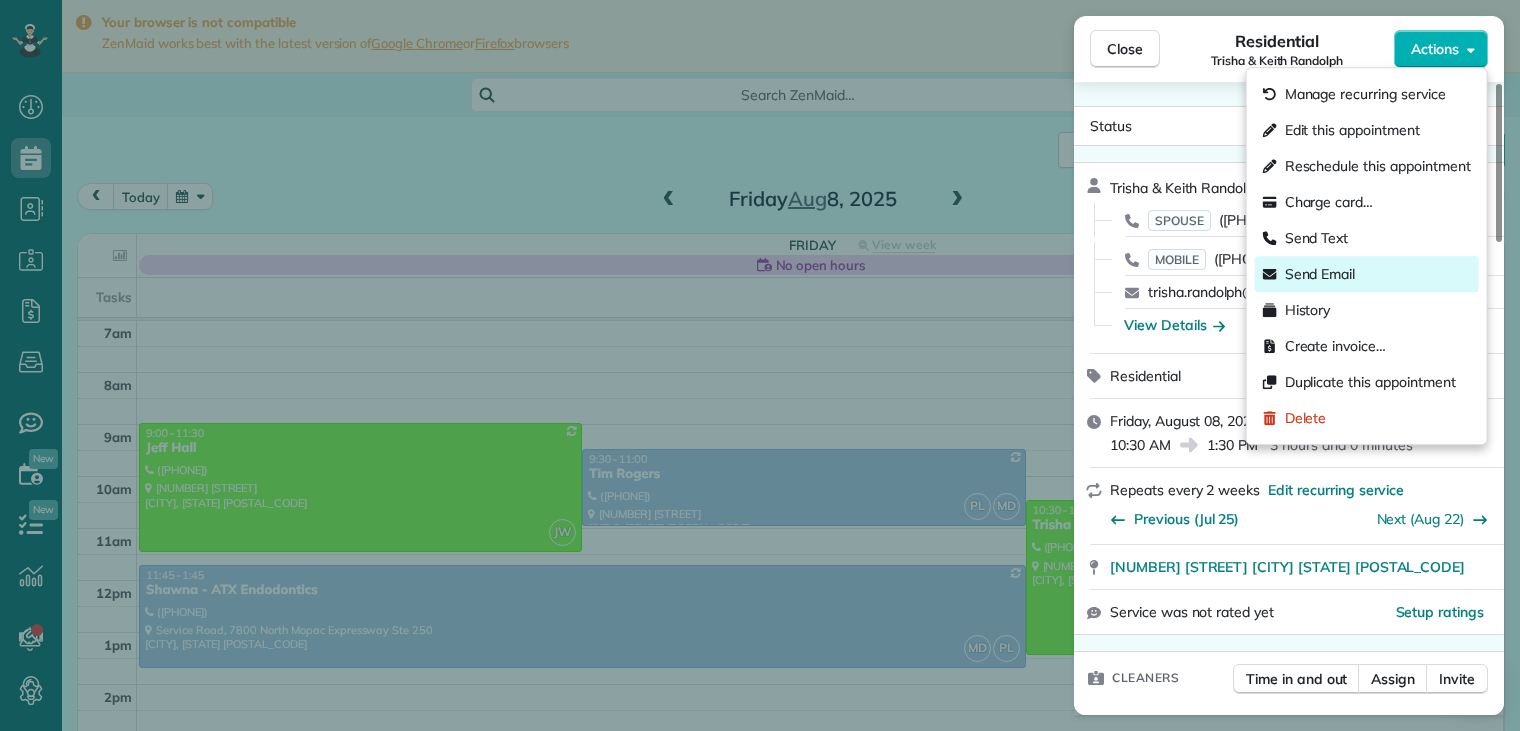 click on "Send Email" at bounding box center (1320, 274) 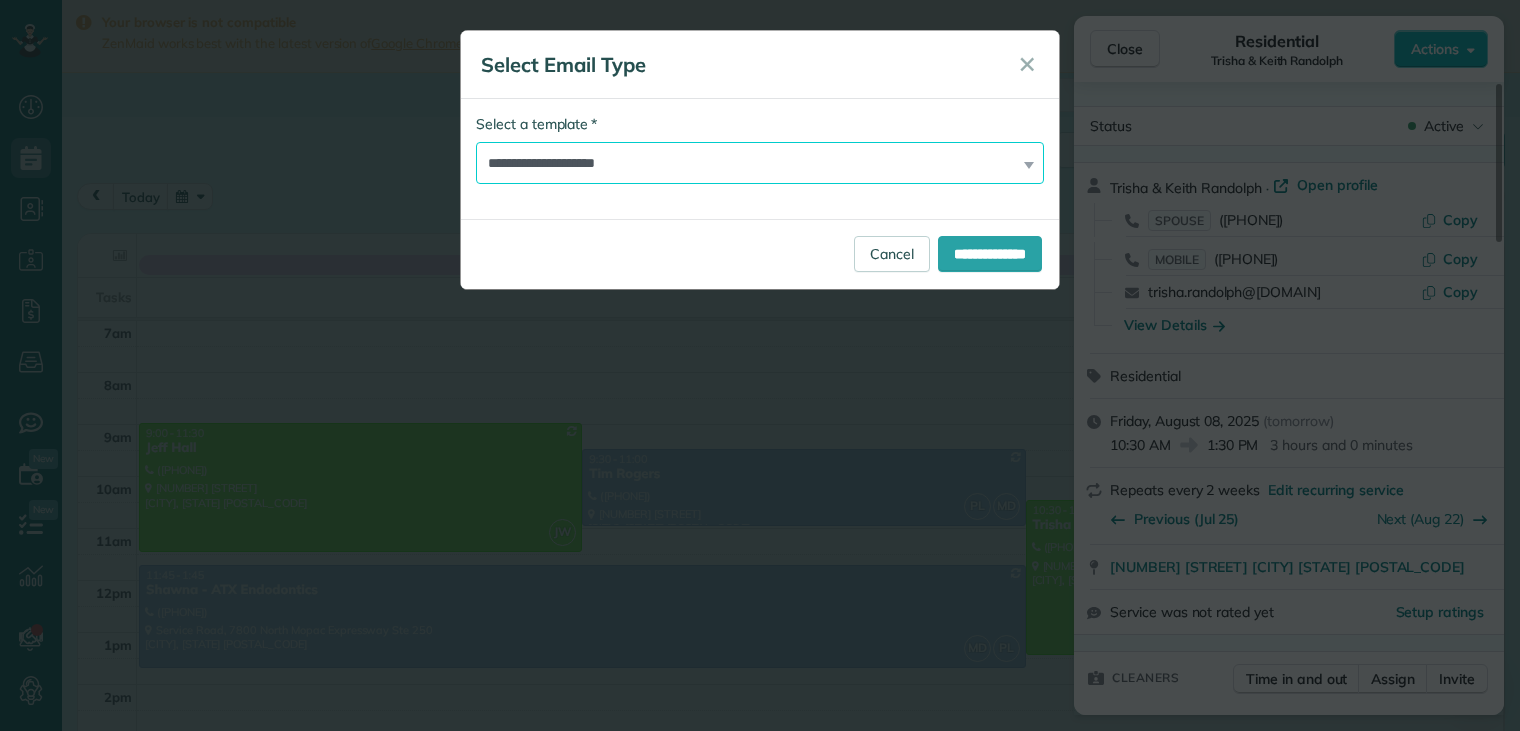 click on "**********" at bounding box center [760, 163] 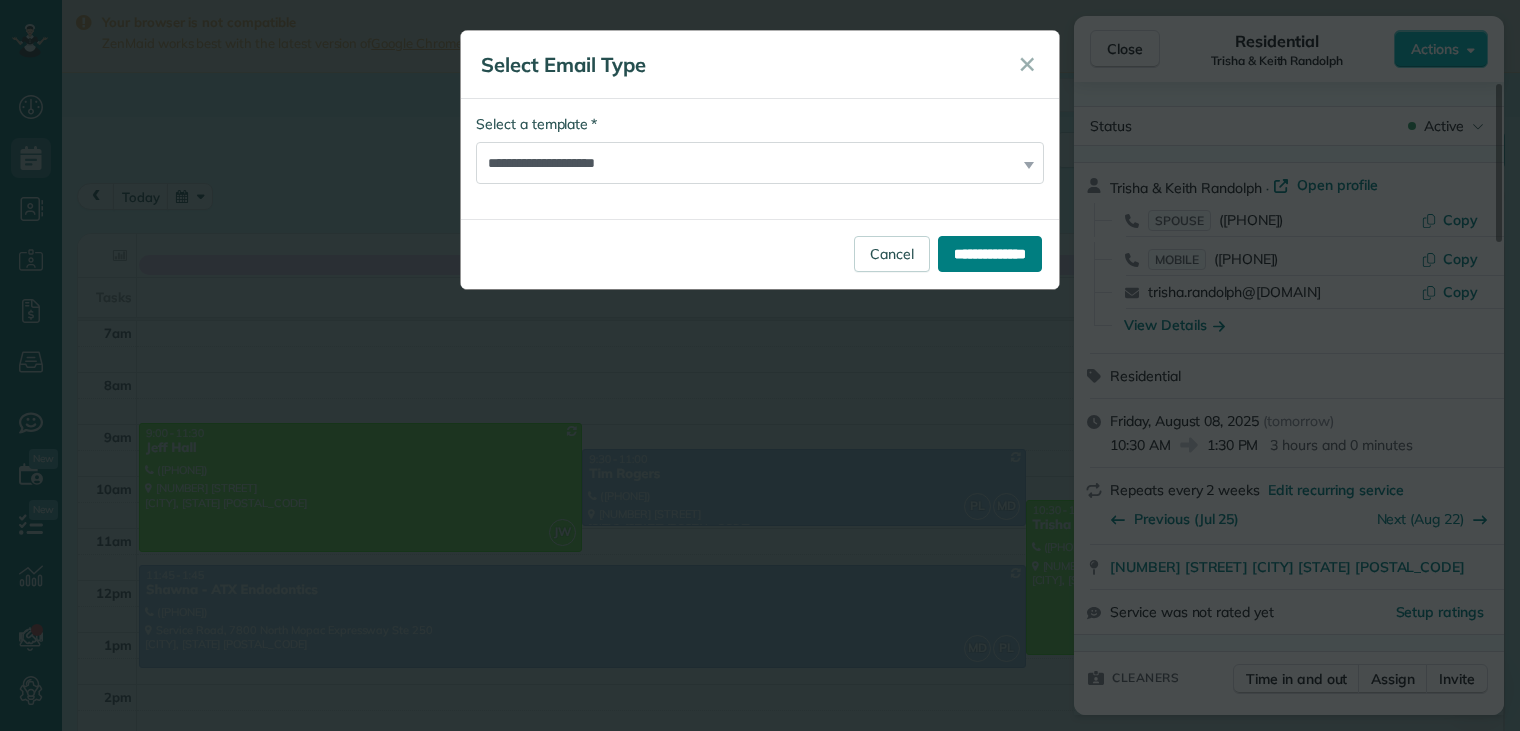 click on "**********" at bounding box center [990, 254] 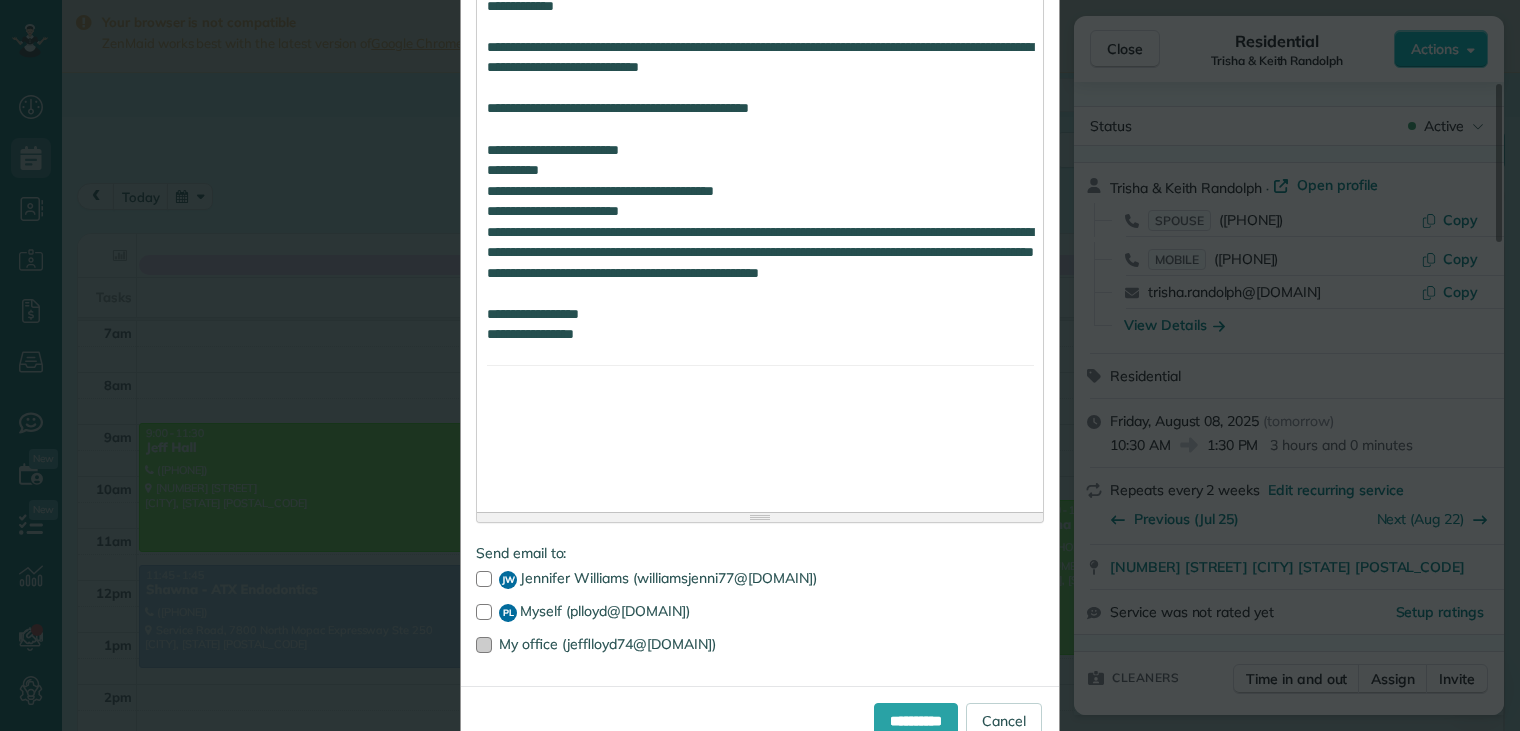 scroll, scrollTop: 1548, scrollLeft: 0, axis: vertical 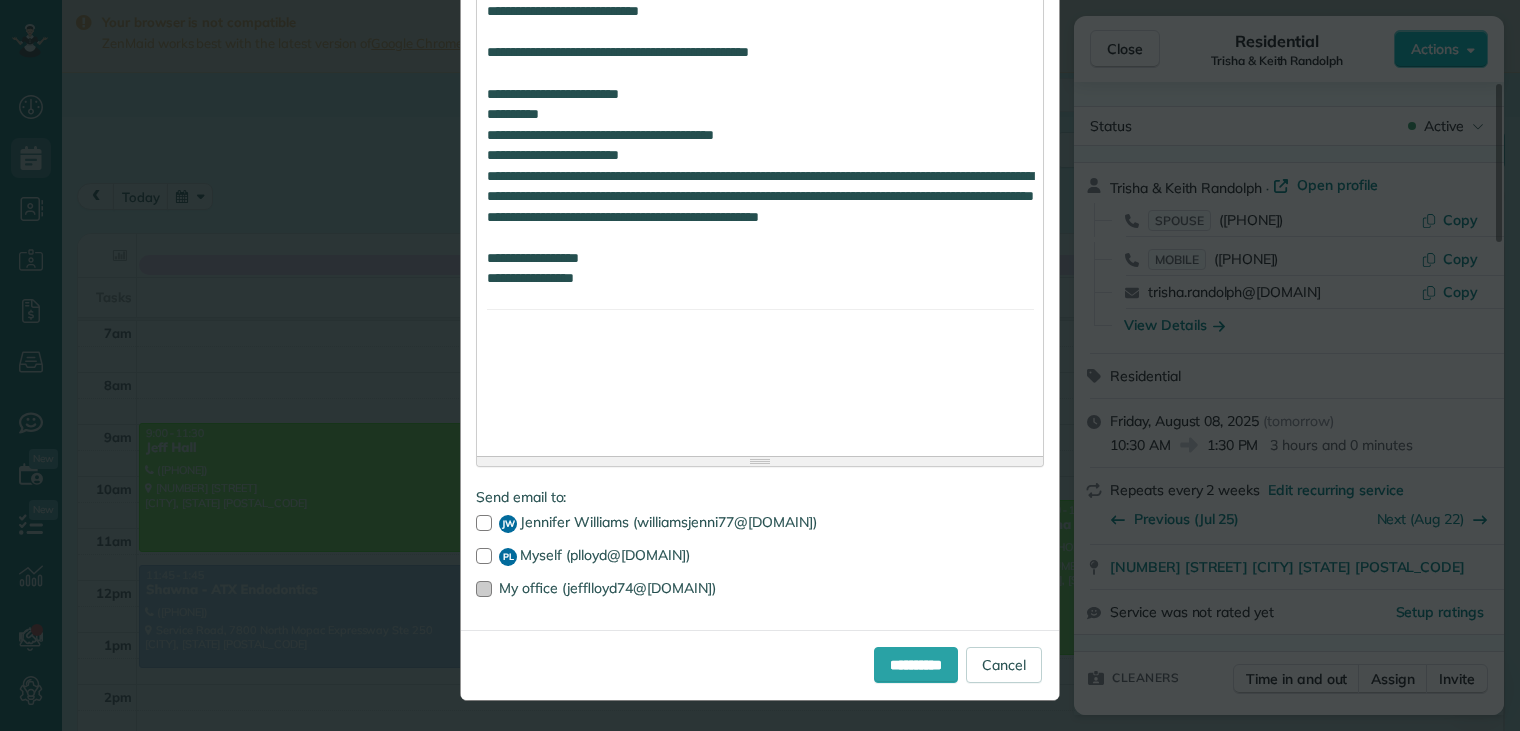 click at bounding box center (484, 589) 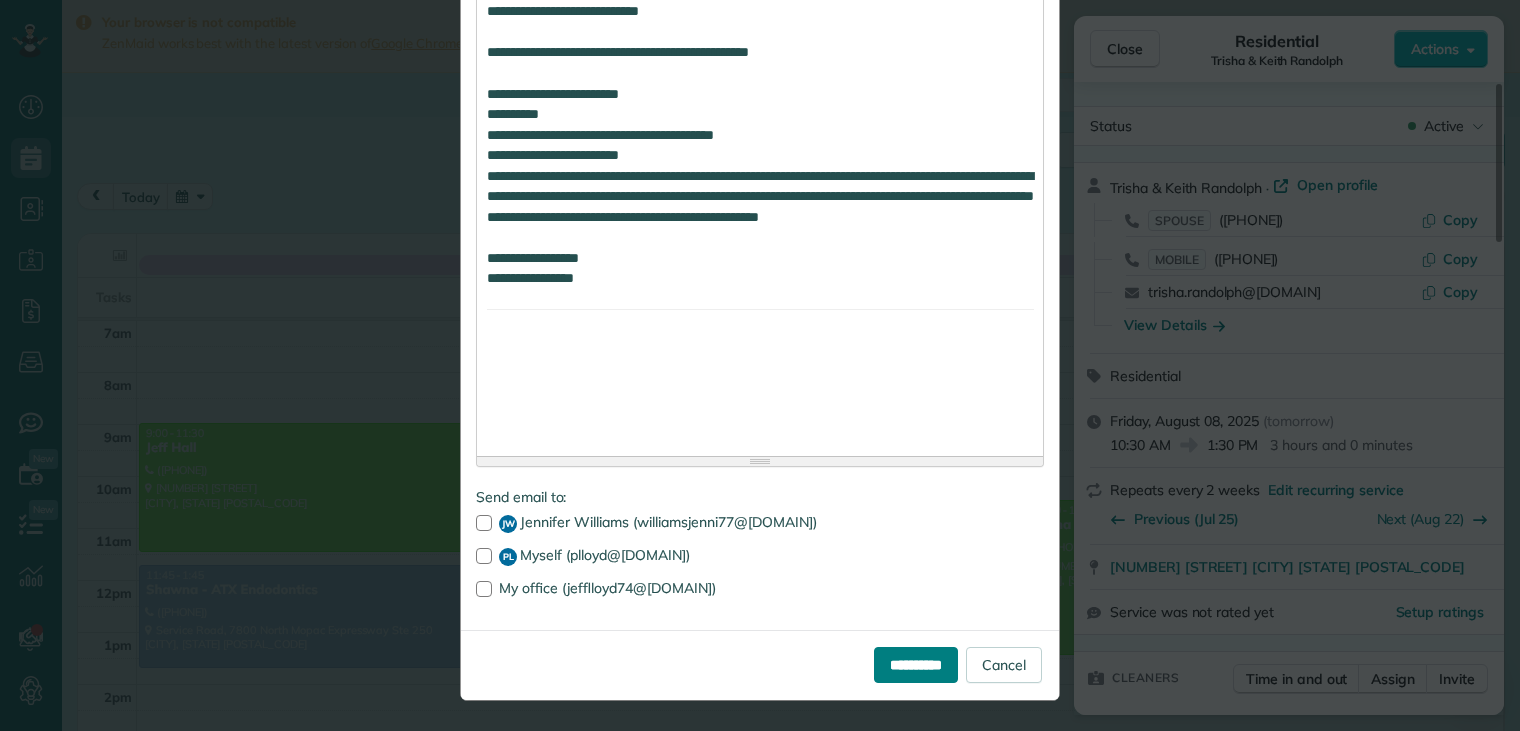 click on "**********" at bounding box center [916, 665] 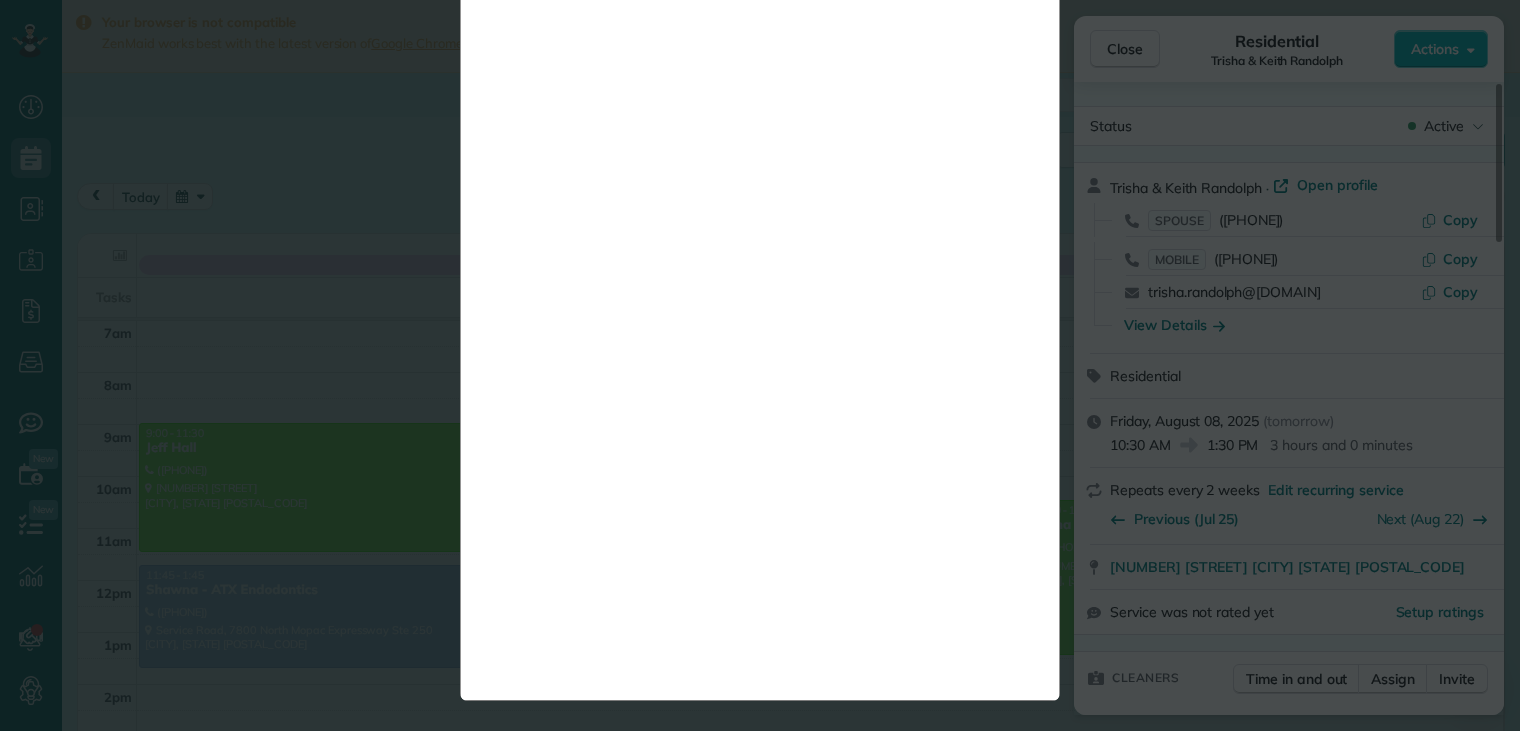 scroll, scrollTop: 0, scrollLeft: 0, axis: both 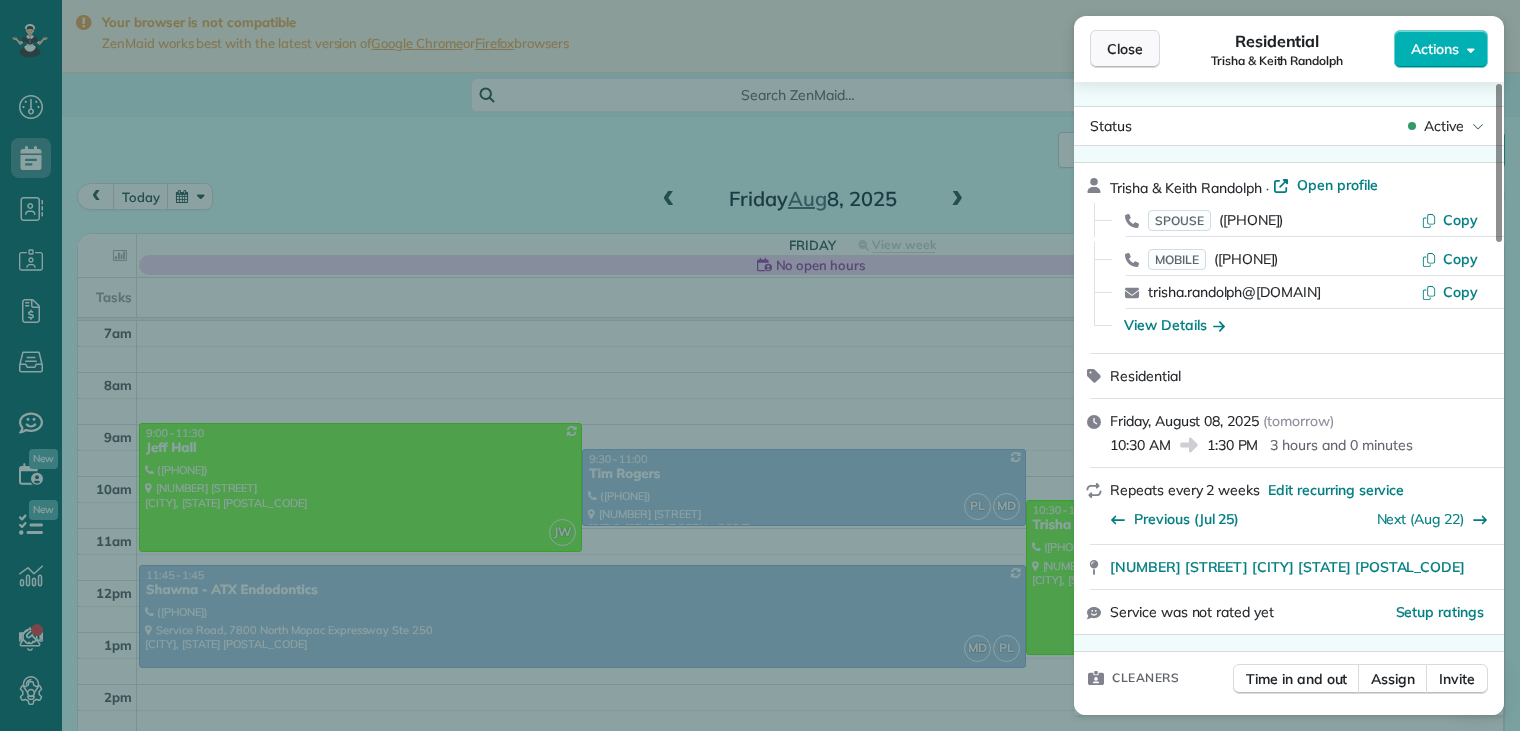 click on "Close" at bounding box center [1125, 49] 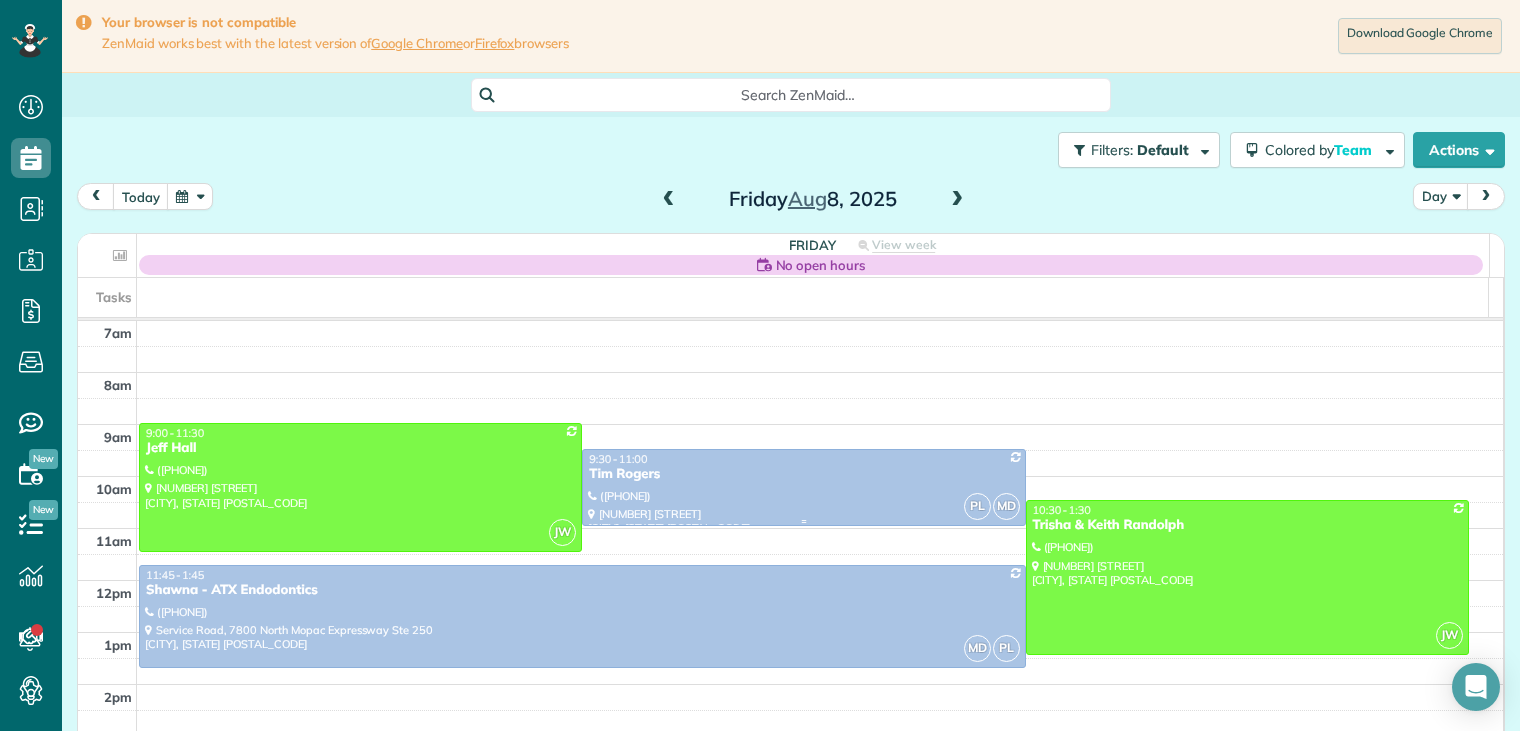 click on "Tim Rogers" at bounding box center [803, 474] 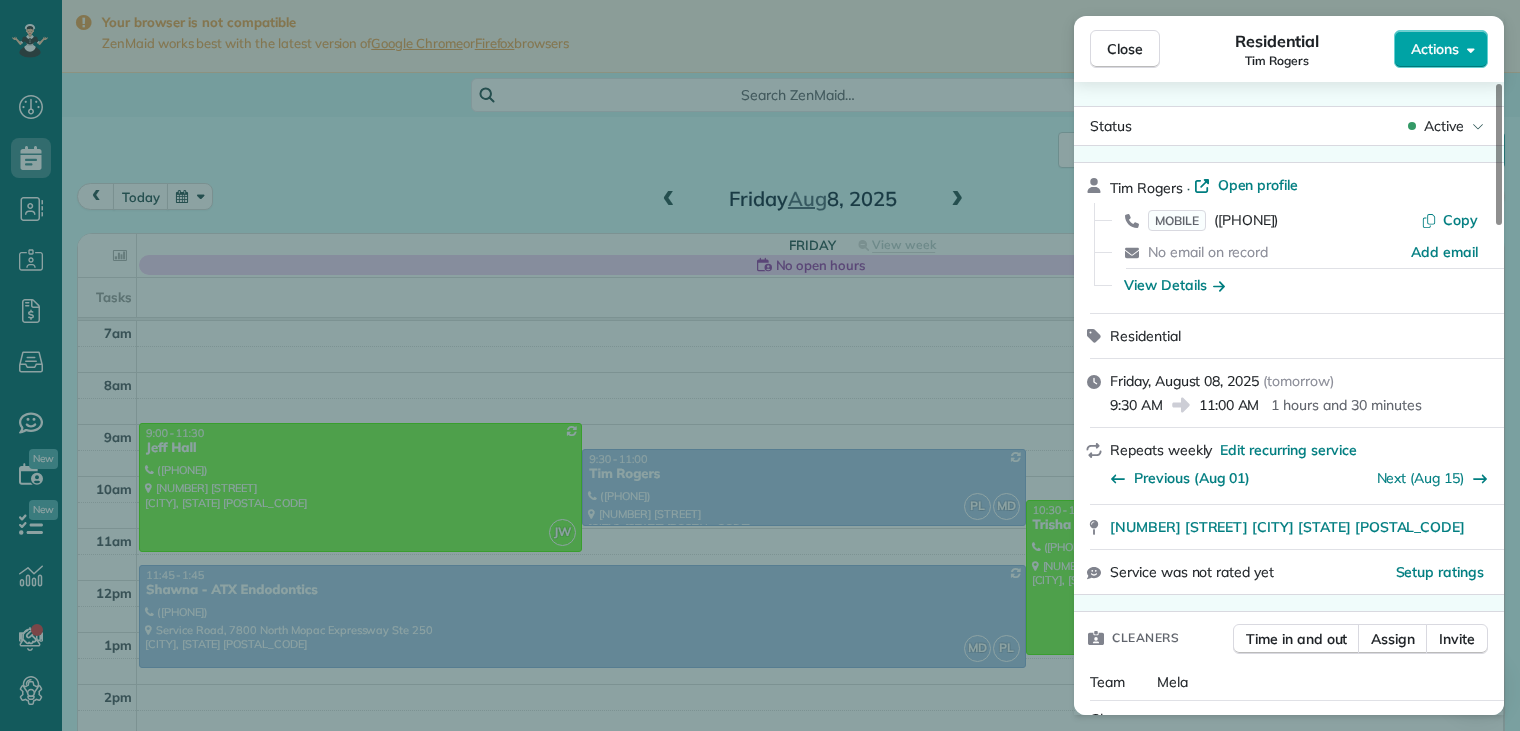 click on "Actions" at bounding box center [1435, 49] 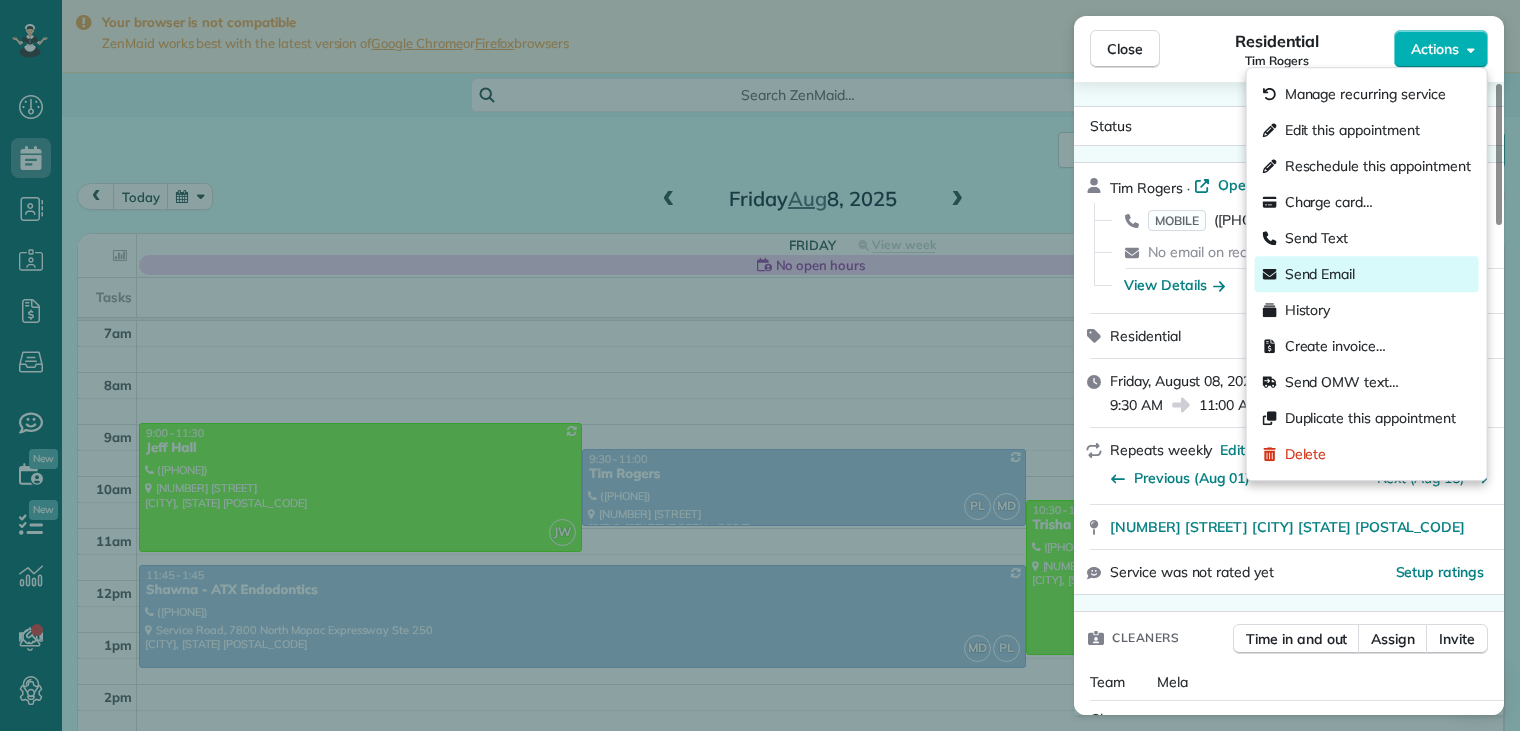 click on "Send Email" at bounding box center (1320, 274) 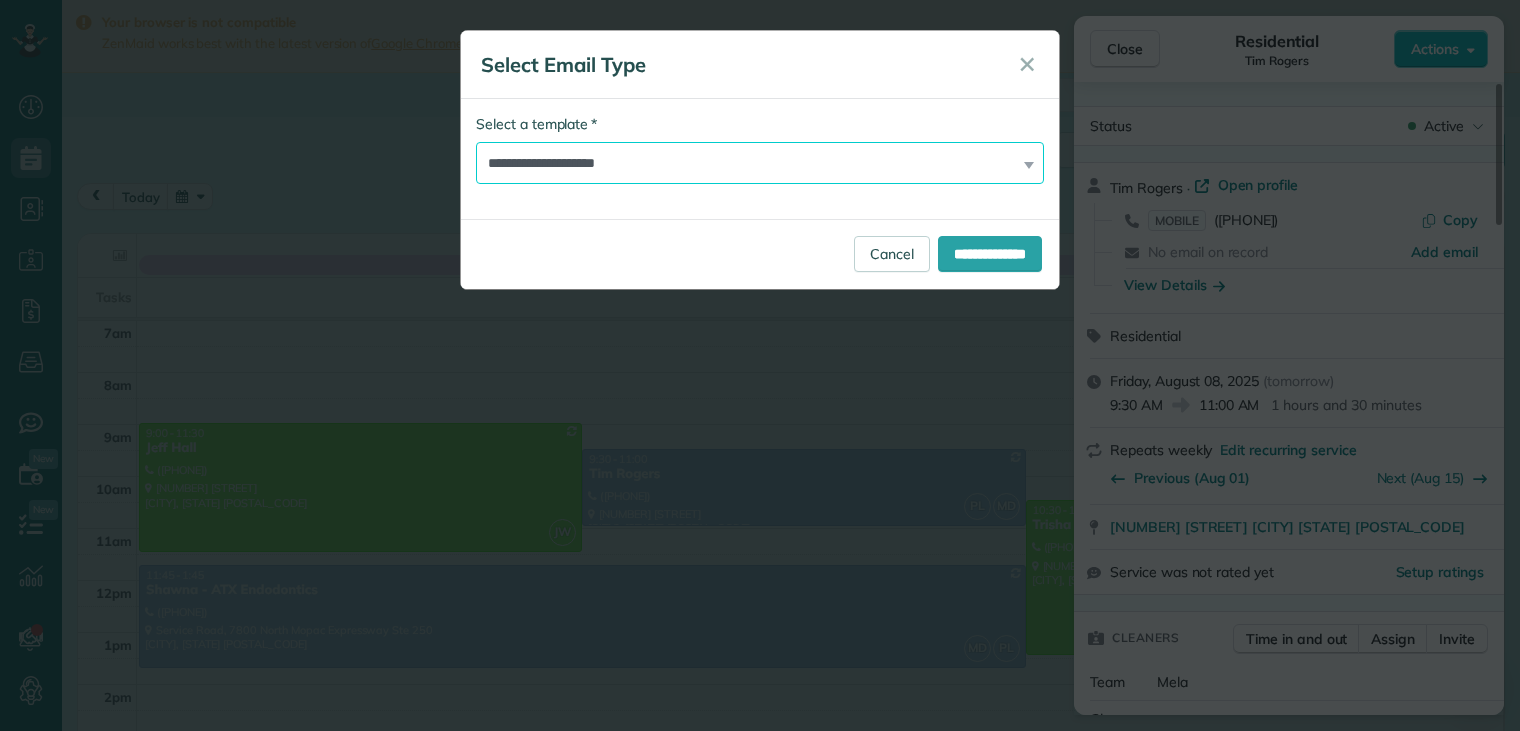 click on "**********" at bounding box center (760, 163) 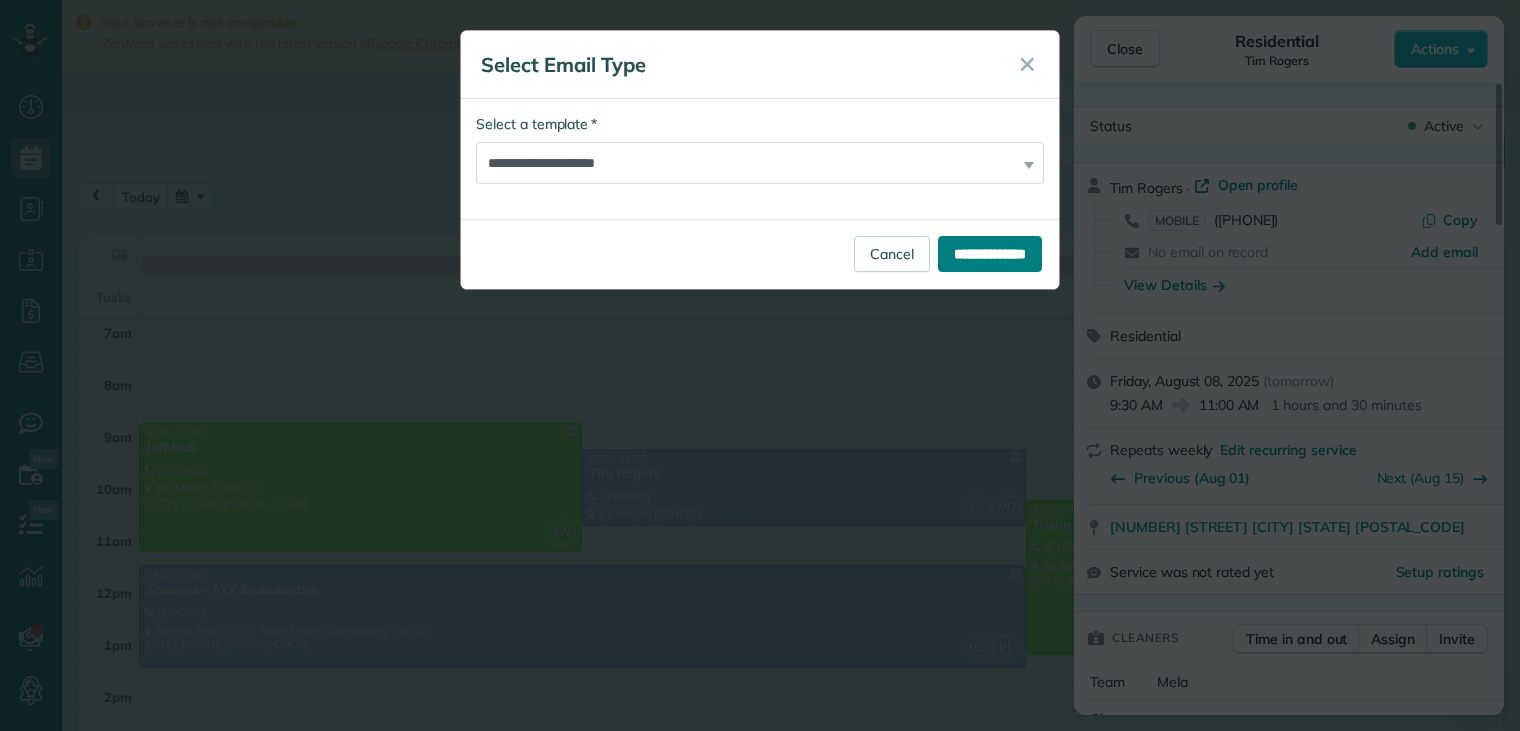 click on "**********" at bounding box center [990, 254] 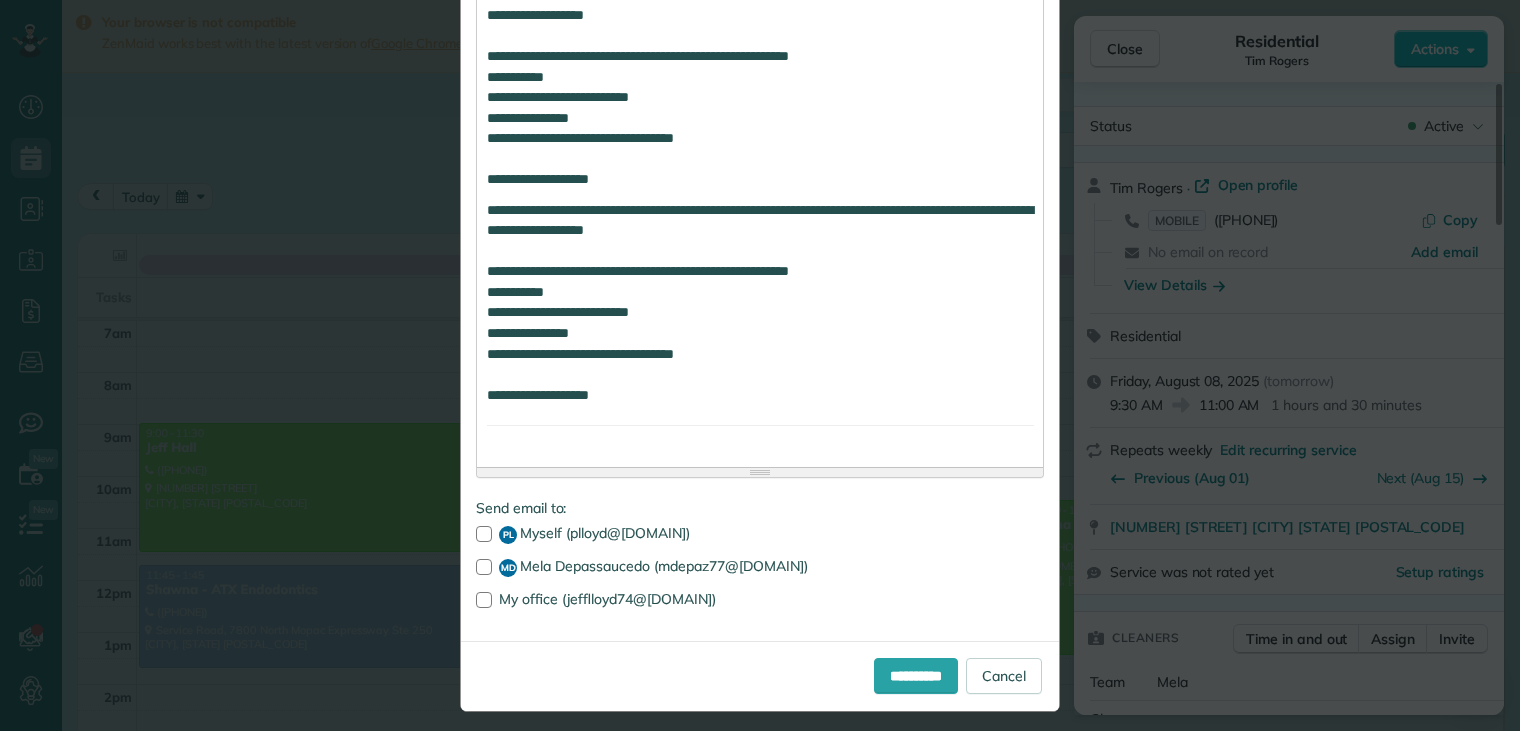 scroll, scrollTop: 1062, scrollLeft: 0, axis: vertical 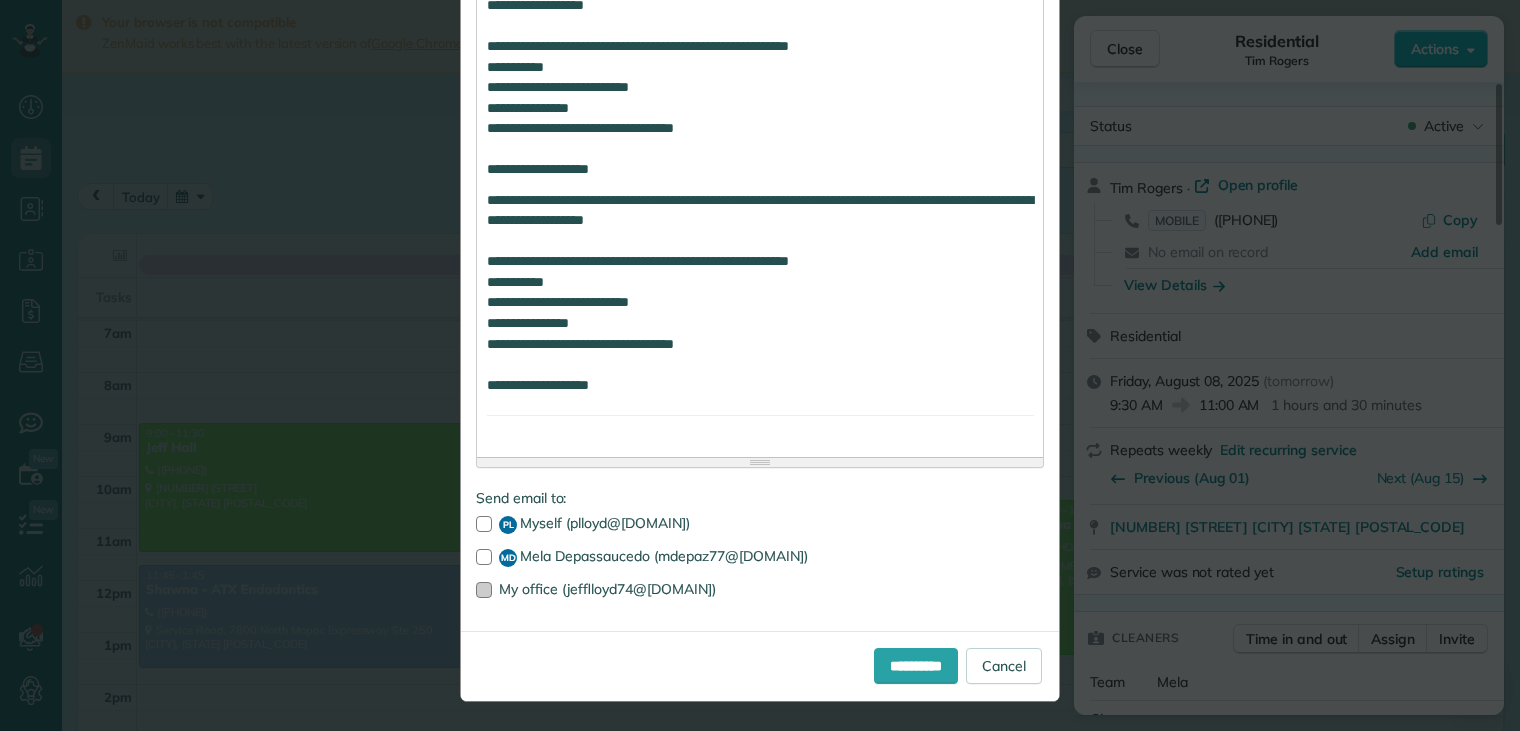 click at bounding box center [484, 590] 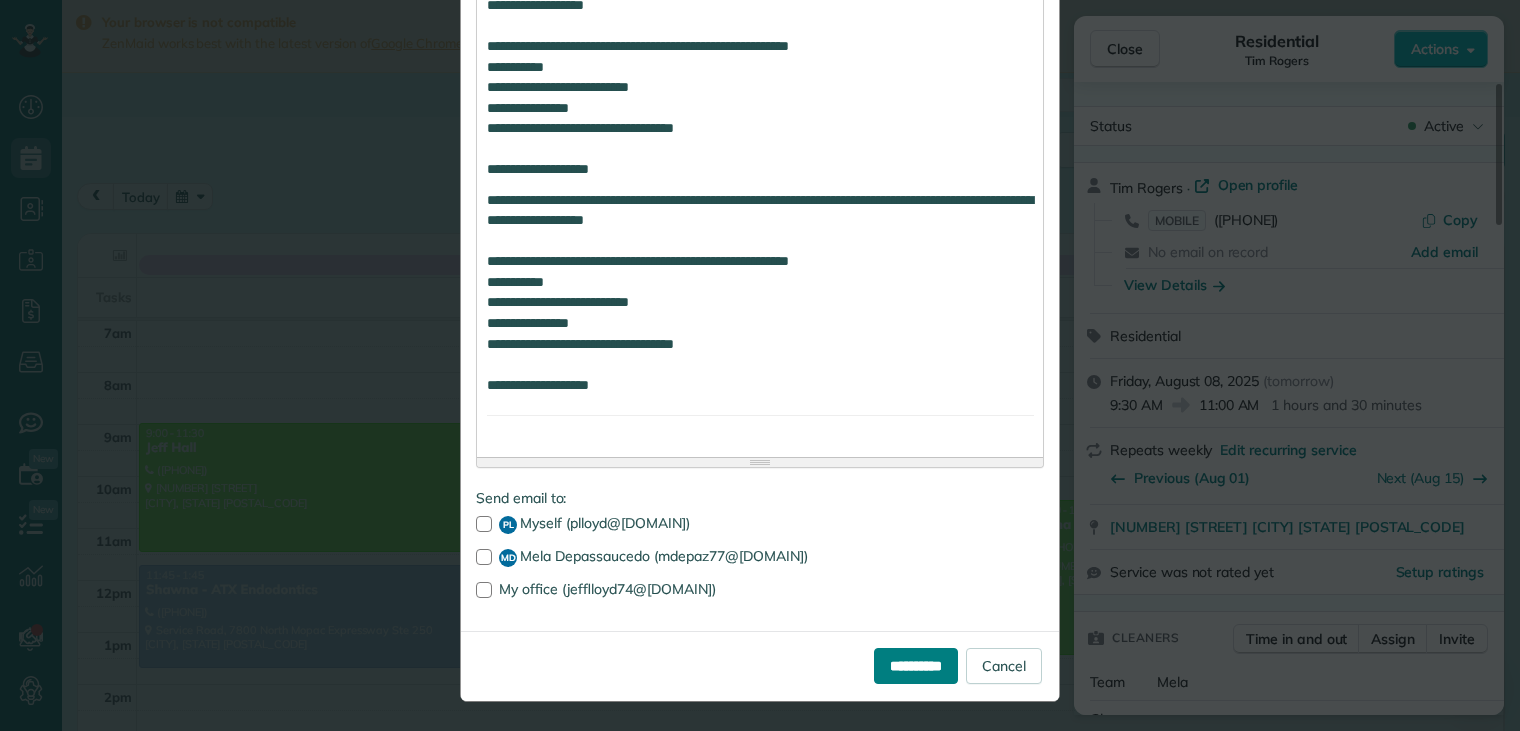 click on "**********" at bounding box center [916, 666] 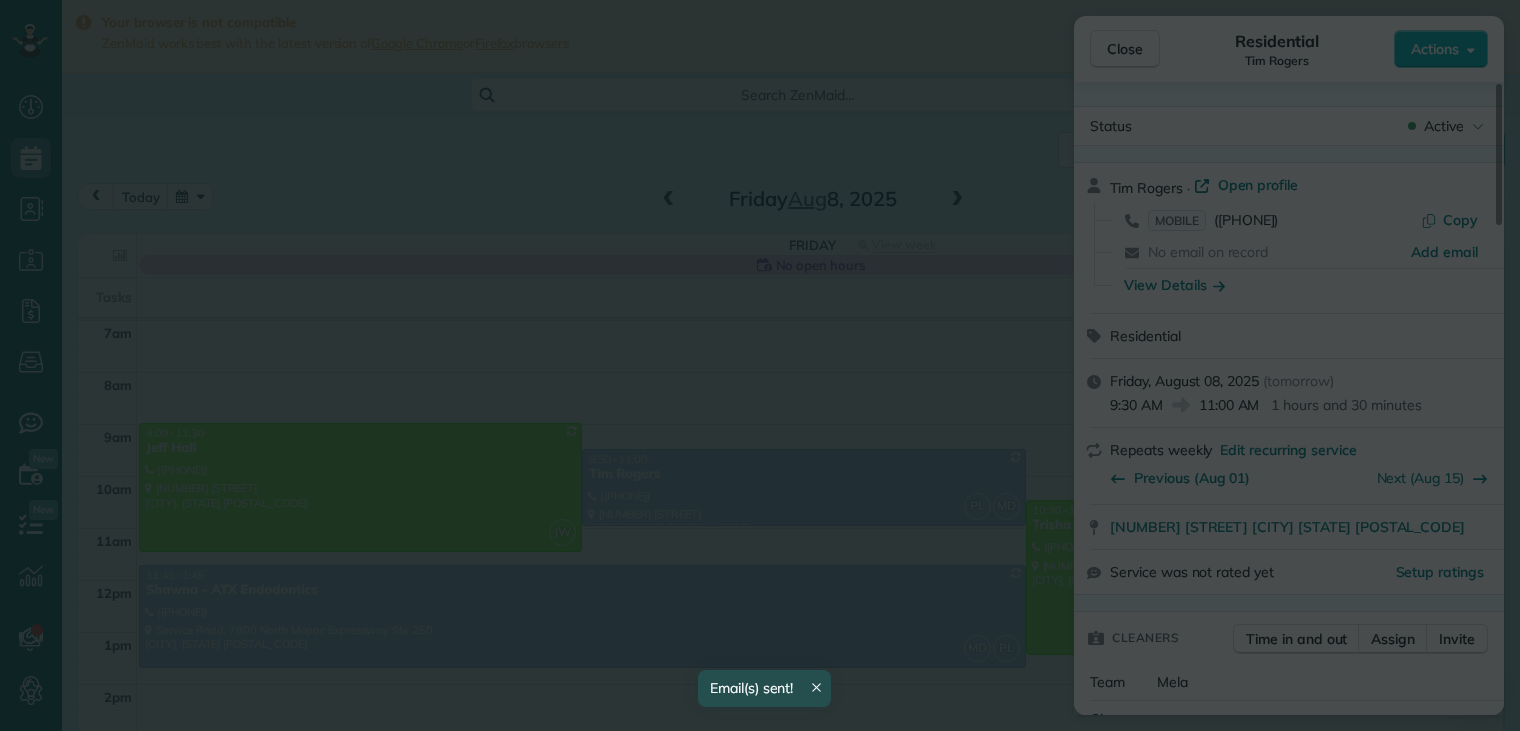 scroll, scrollTop: 0, scrollLeft: 0, axis: both 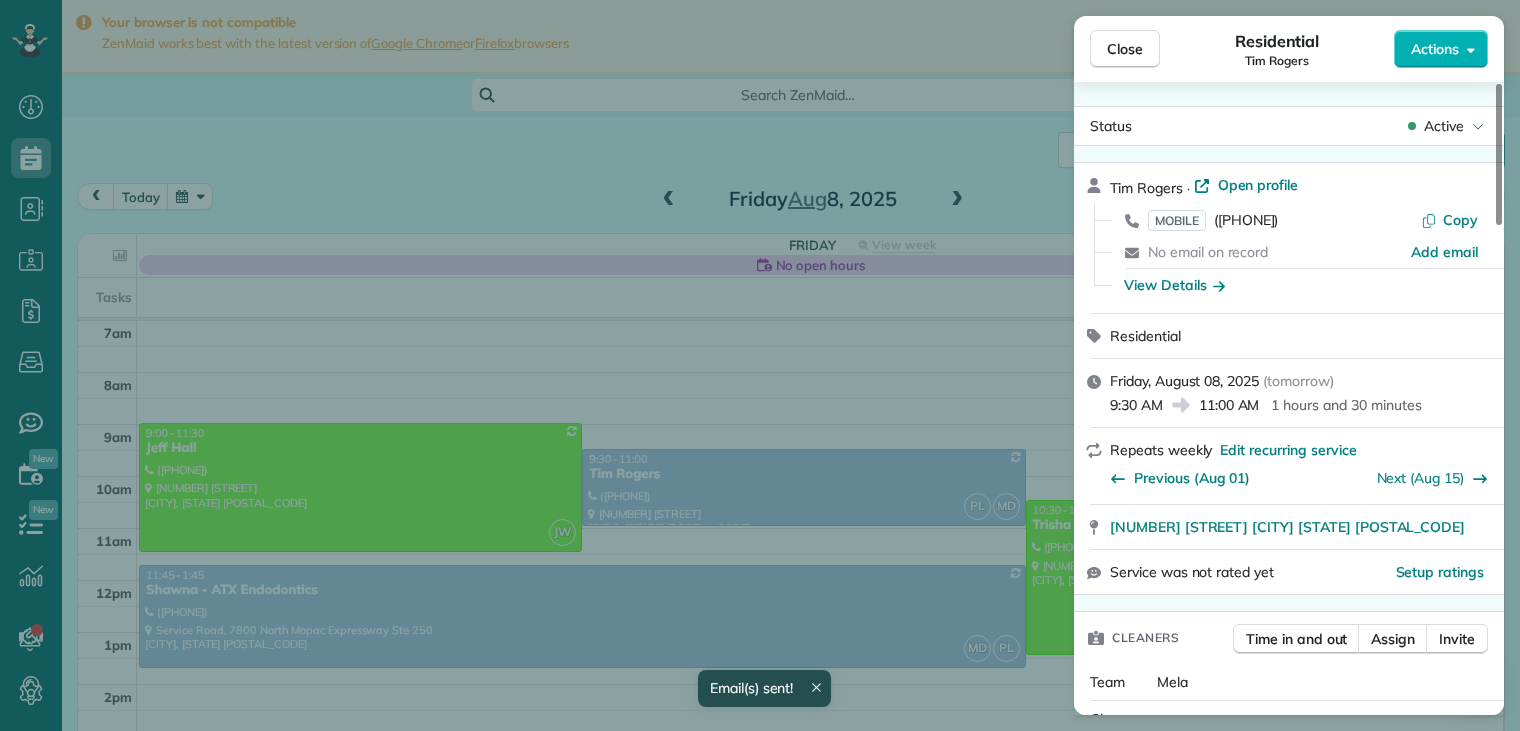 drag, startPoint x: 1138, startPoint y: 55, endPoint x: 1124, endPoint y: 68, distance: 19.104973 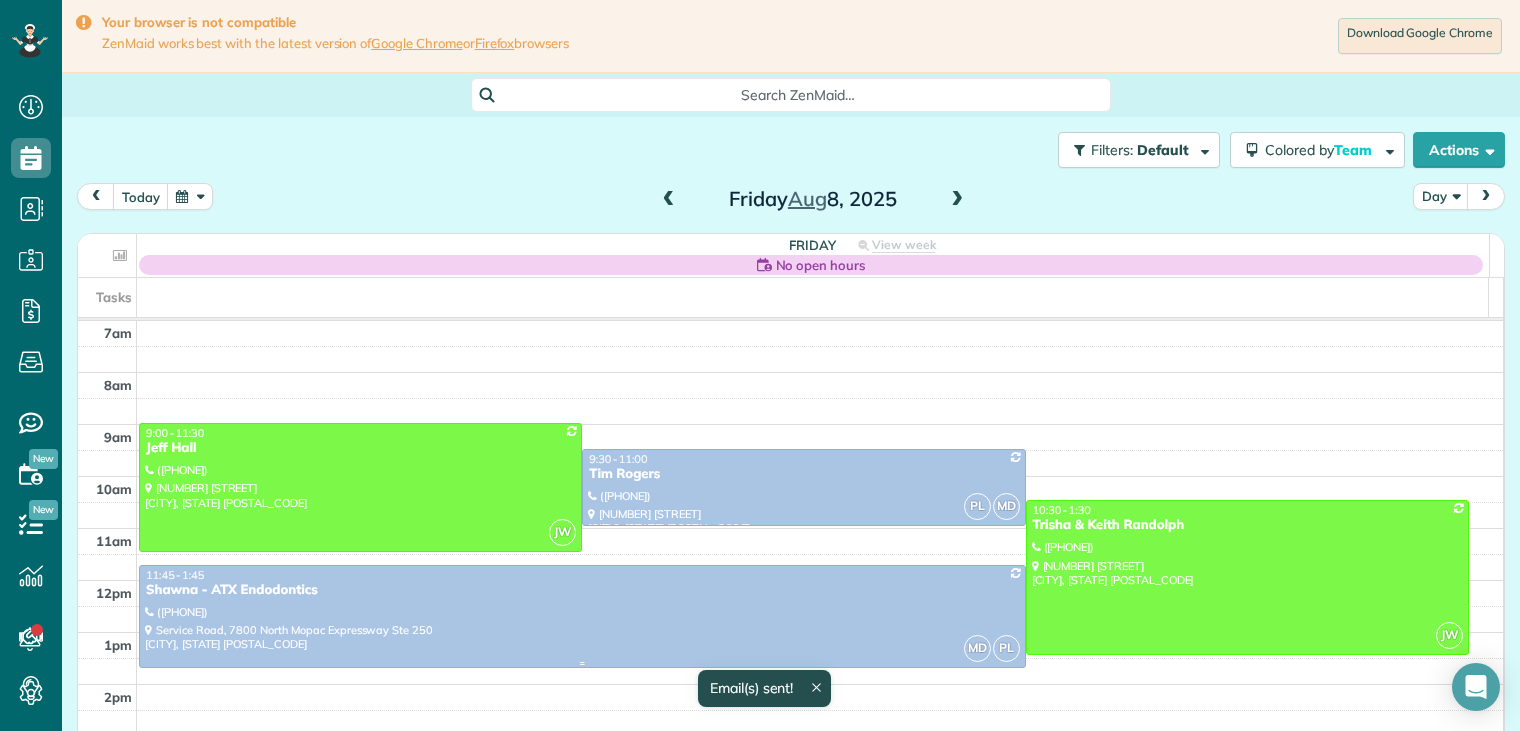 click on "Shawna - ATX Endodontics" at bounding box center [582, 590] 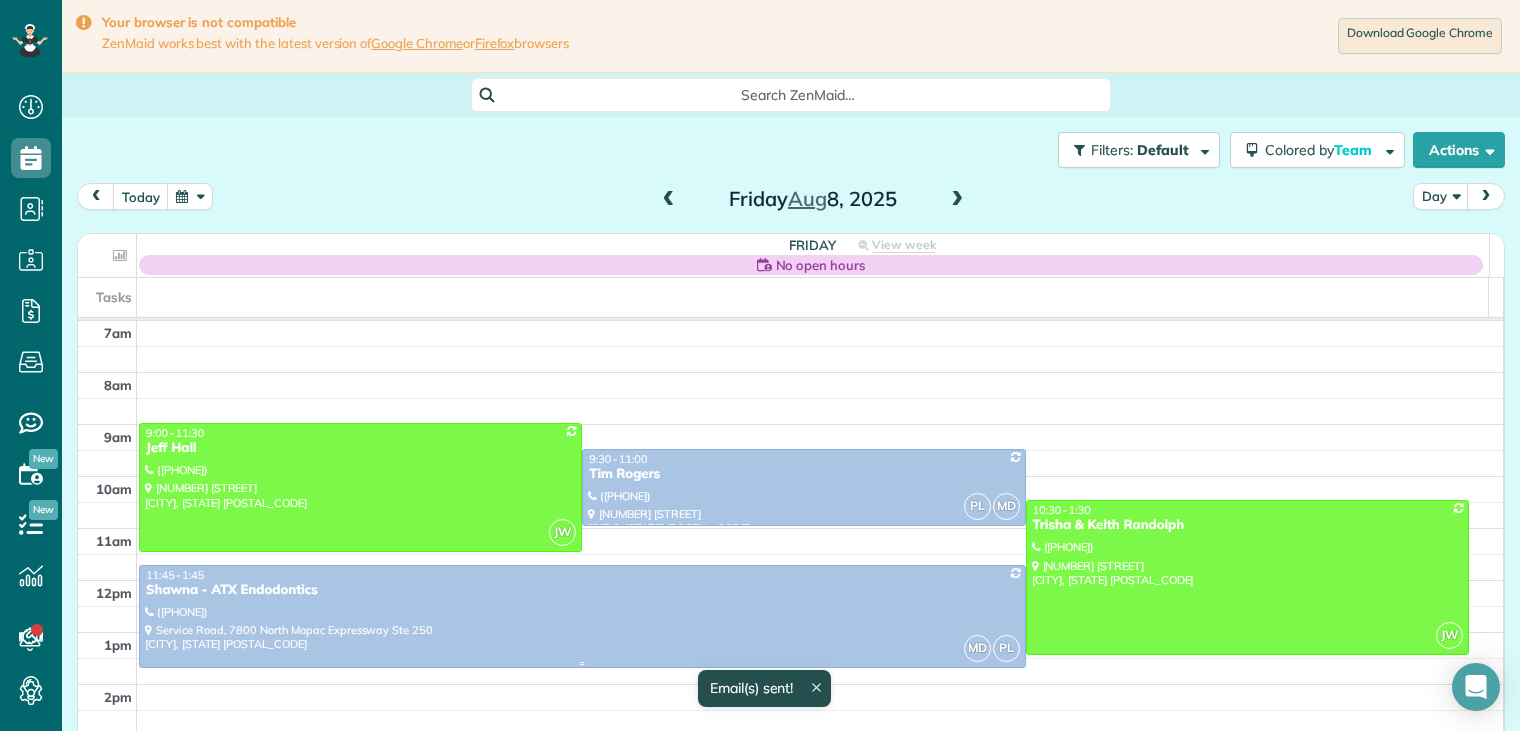 click at bounding box center (0, 0) 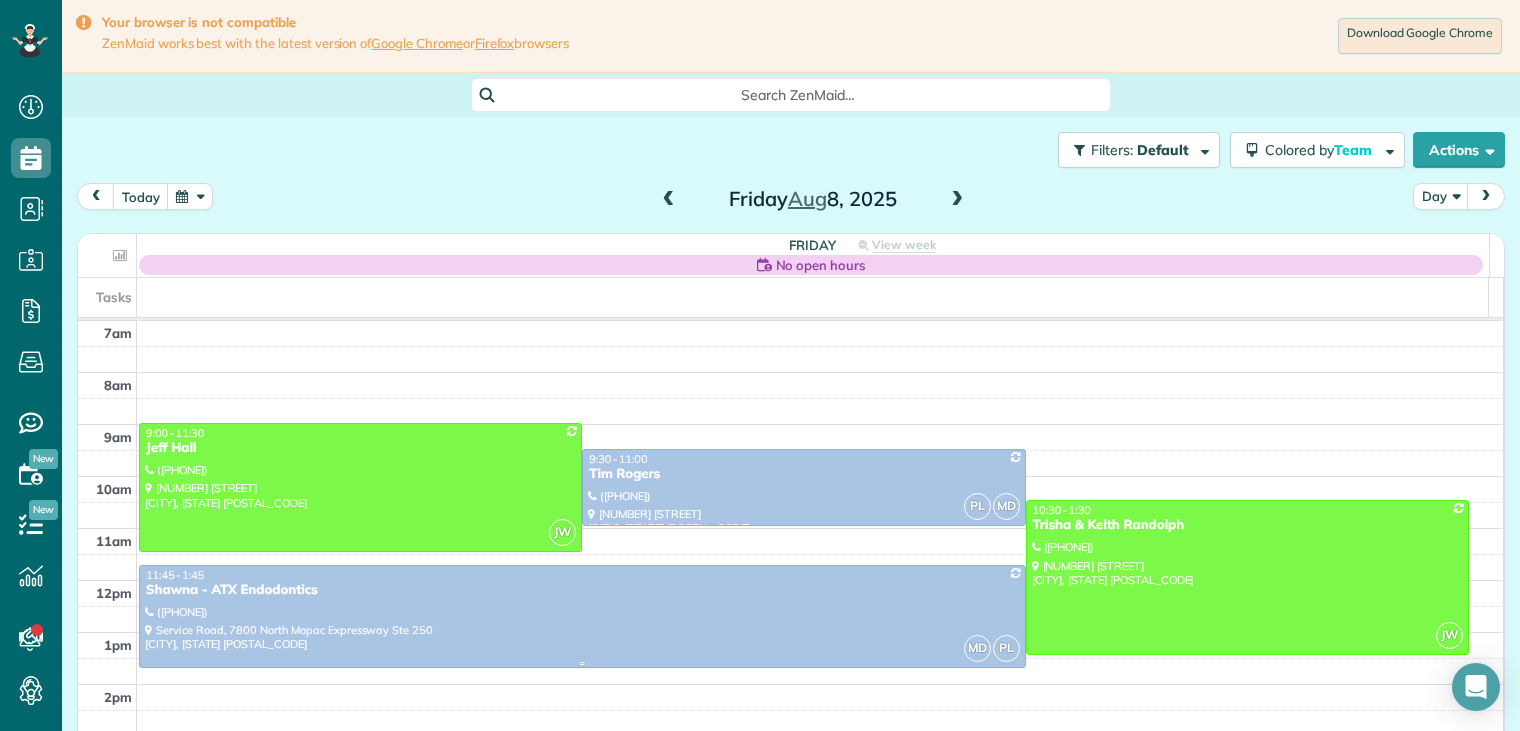 click on "Shawna - ATX Endodontics" at bounding box center [582, 590] 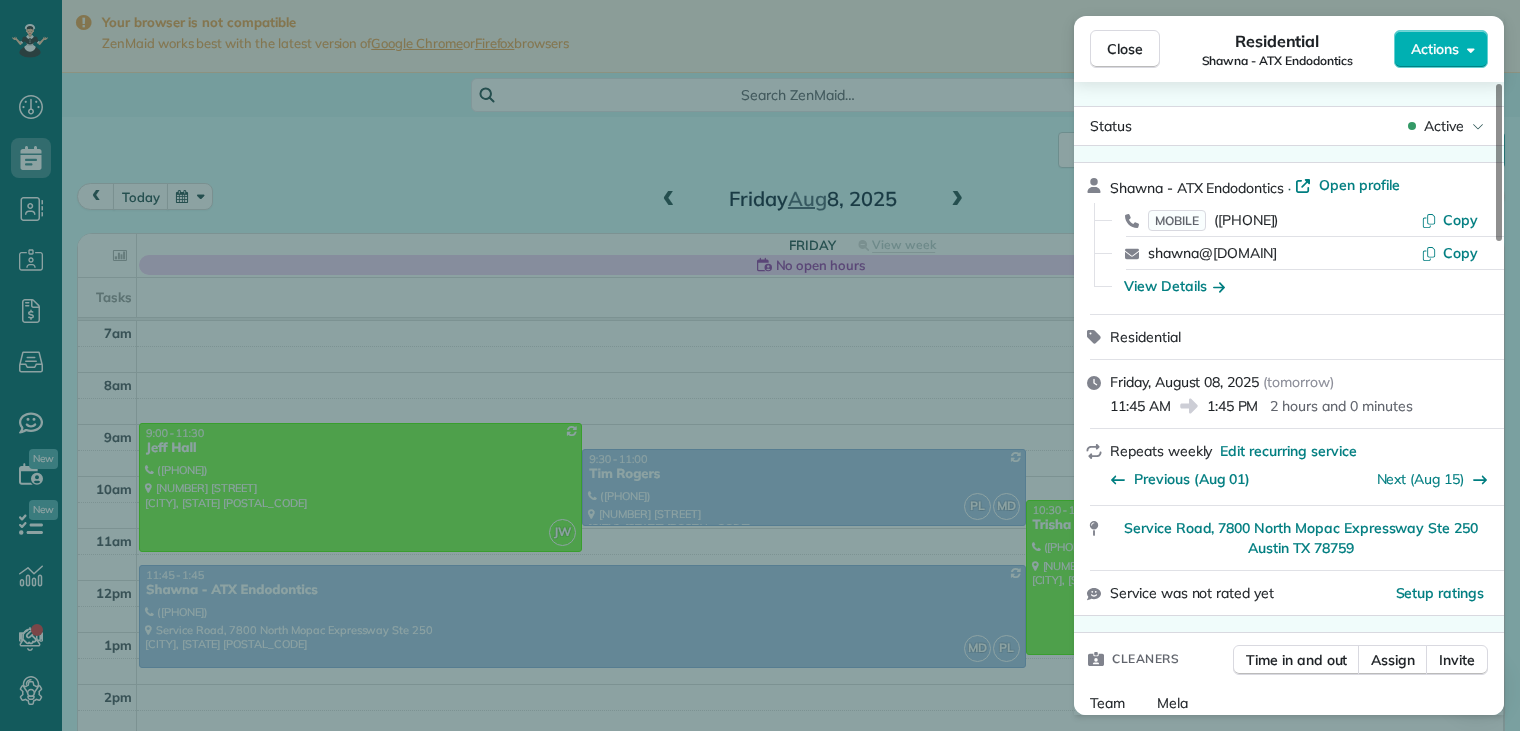 click on "shawna@[DOMAIN] Copy" at bounding box center [1301, 253] 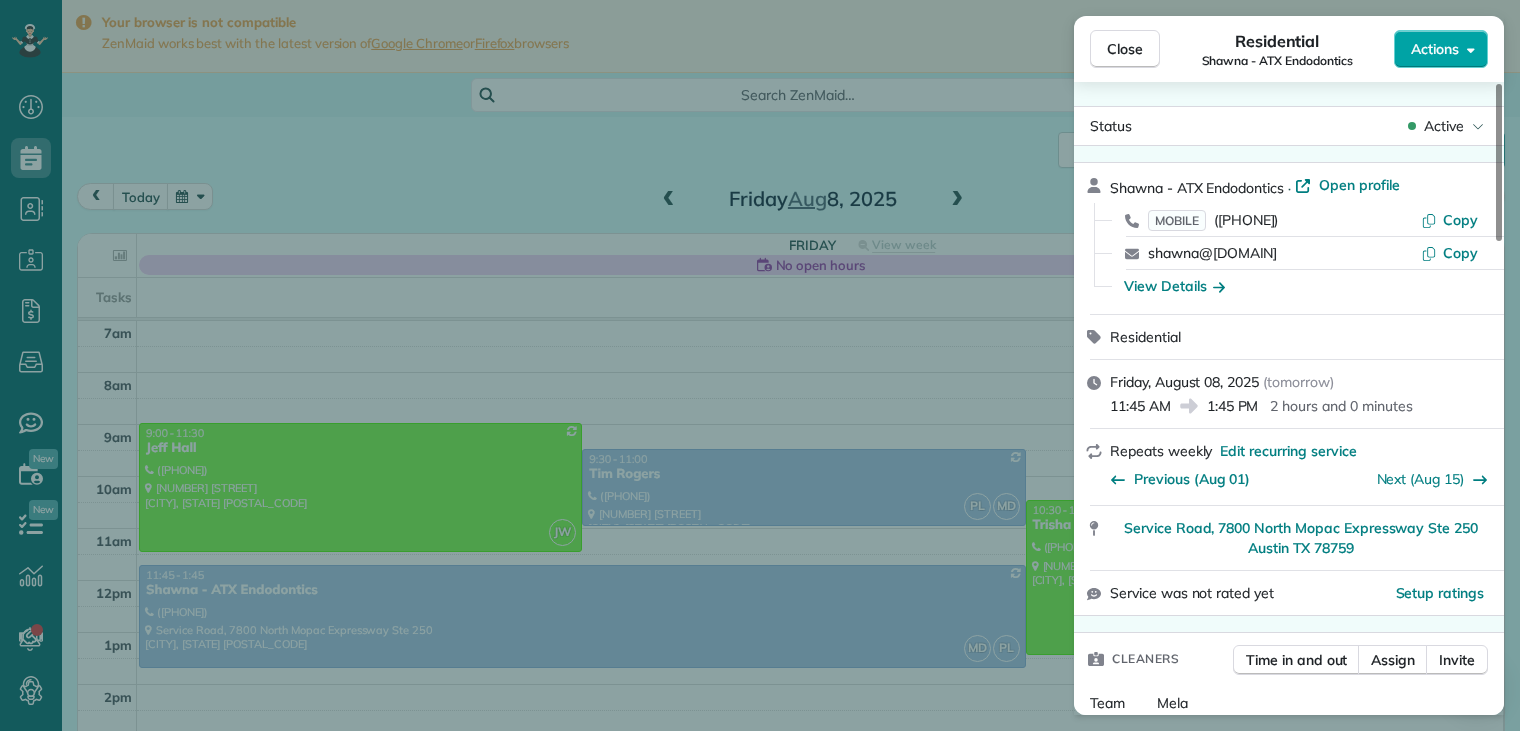 click on "Actions" at bounding box center [1435, 49] 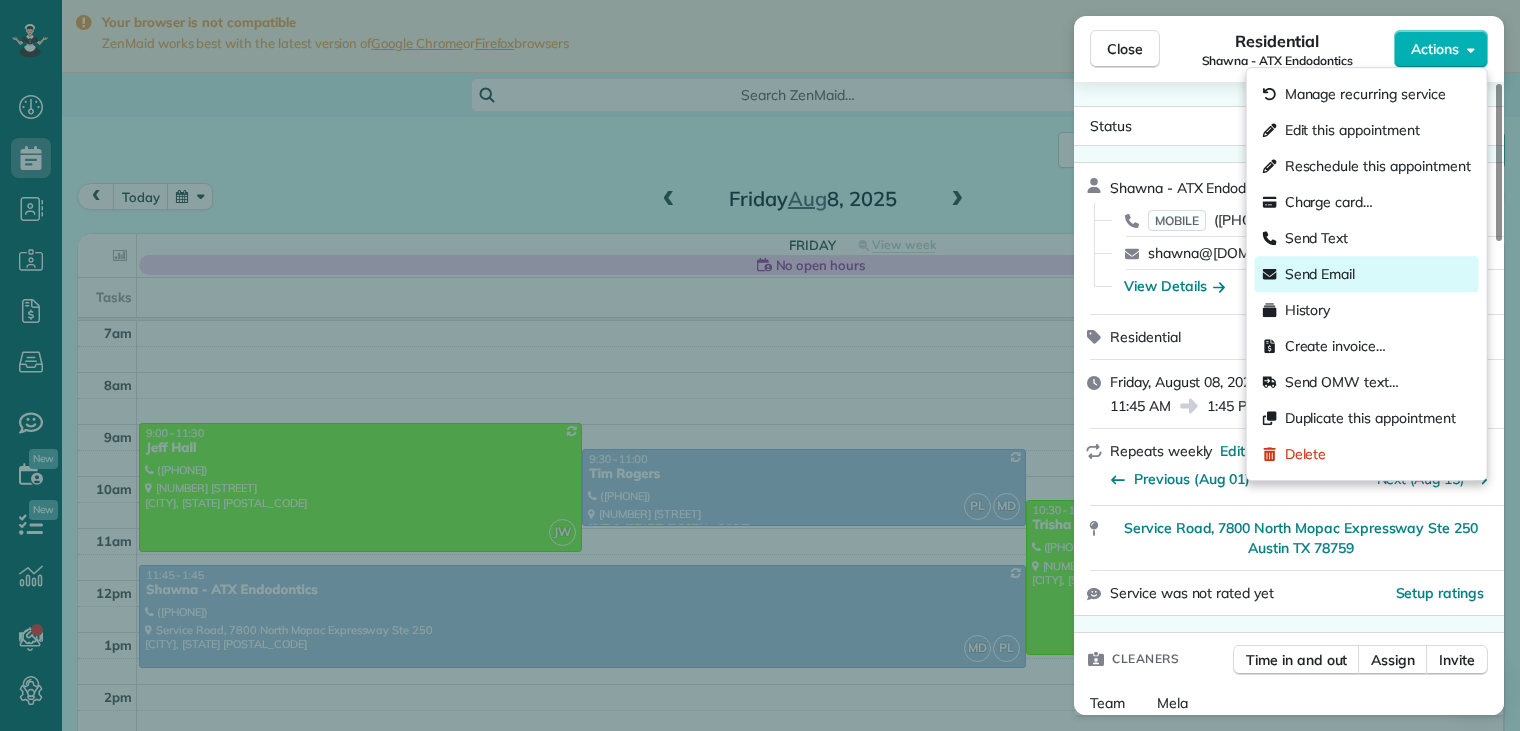click on "Send Email" at bounding box center [1320, 274] 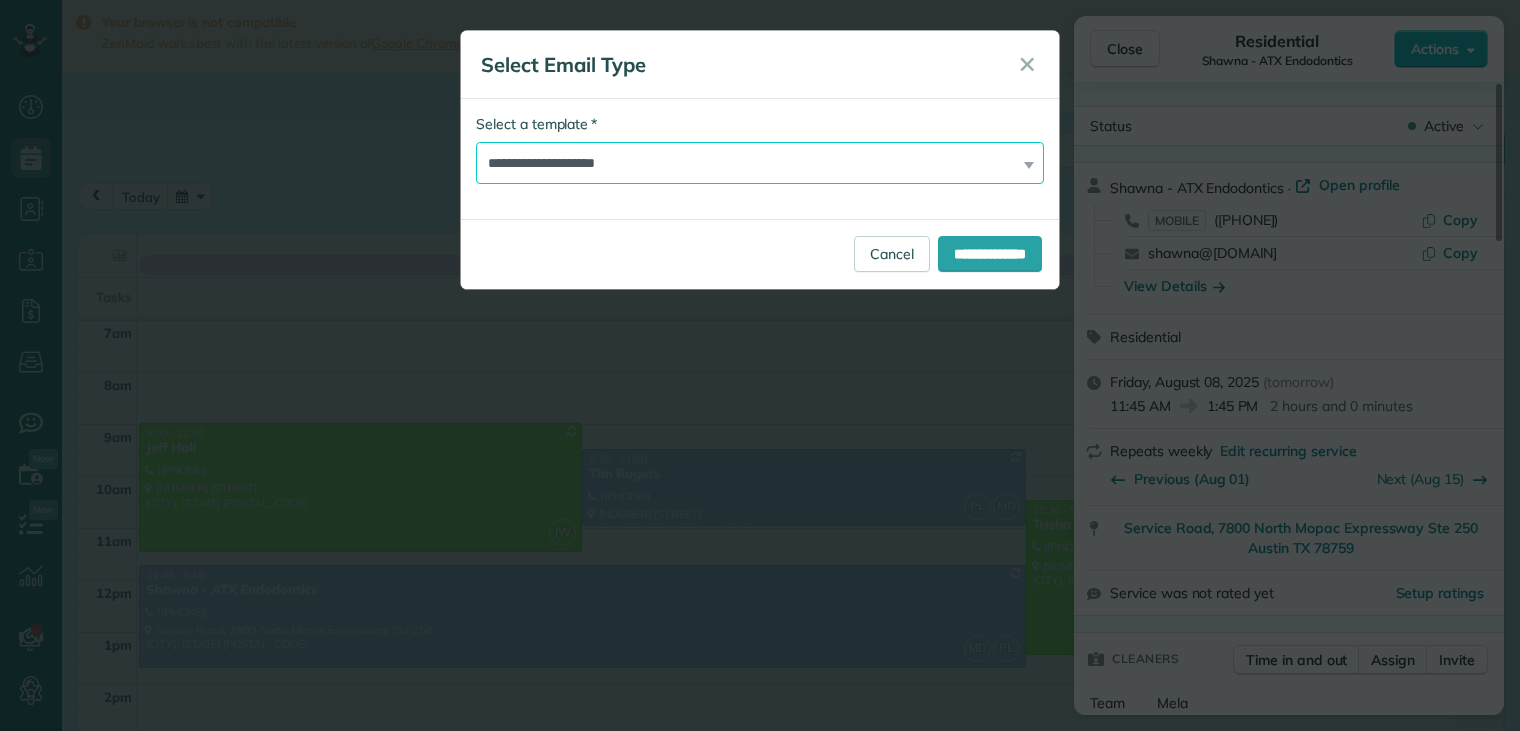click on "**********" at bounding box center (760, 163) 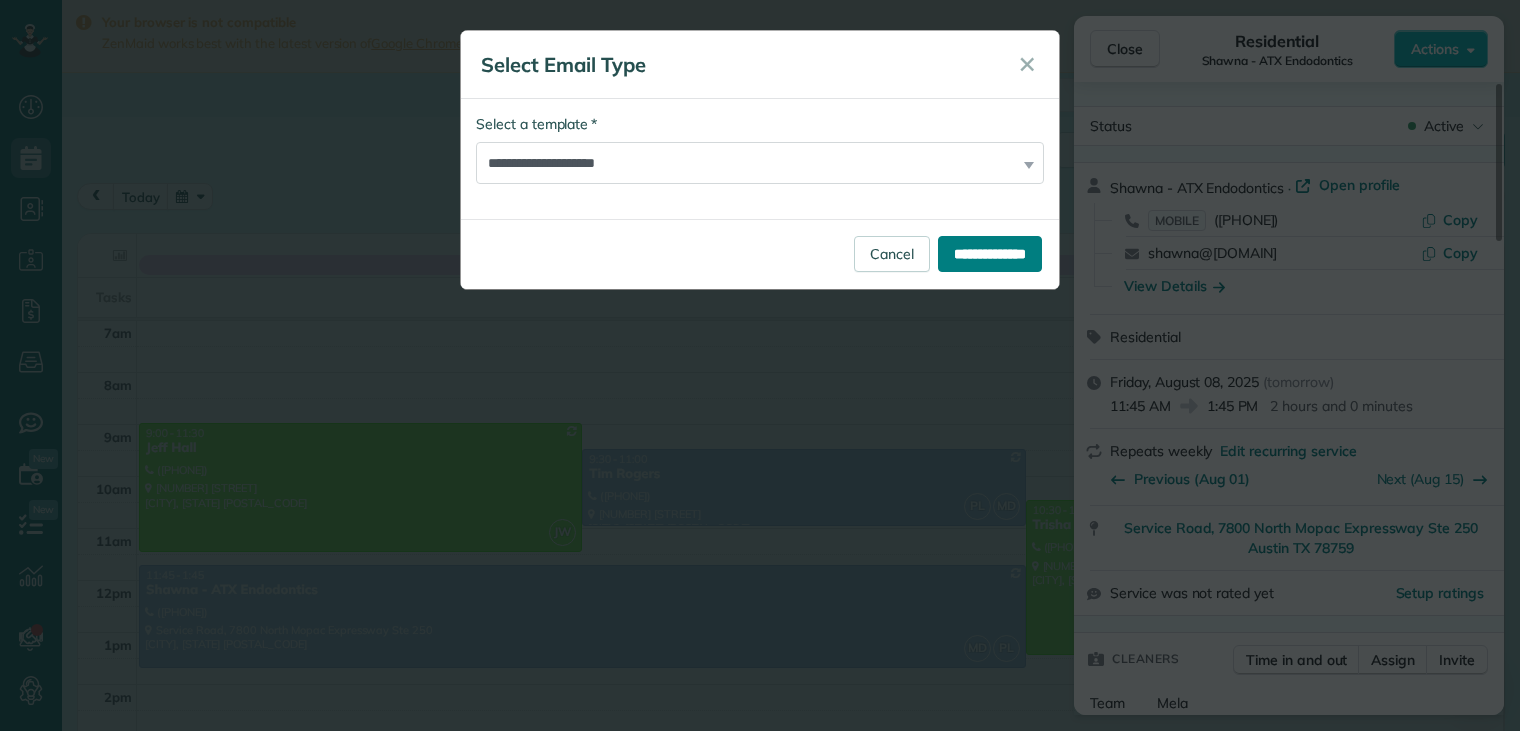 click on "**********" at bounding box center (990, 254) 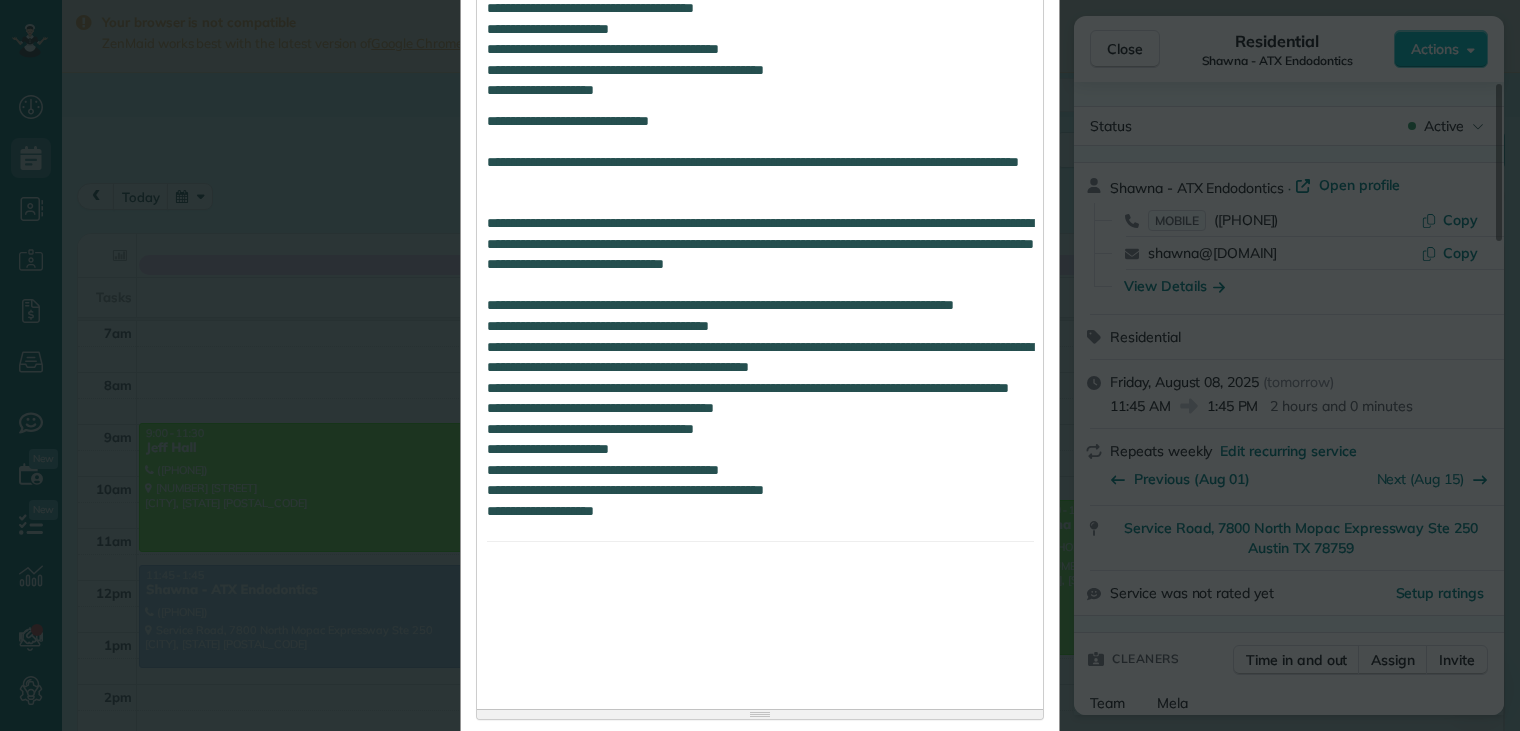 scroll, scrollTop: 1630, scrollLeft: 0, axis: vertical 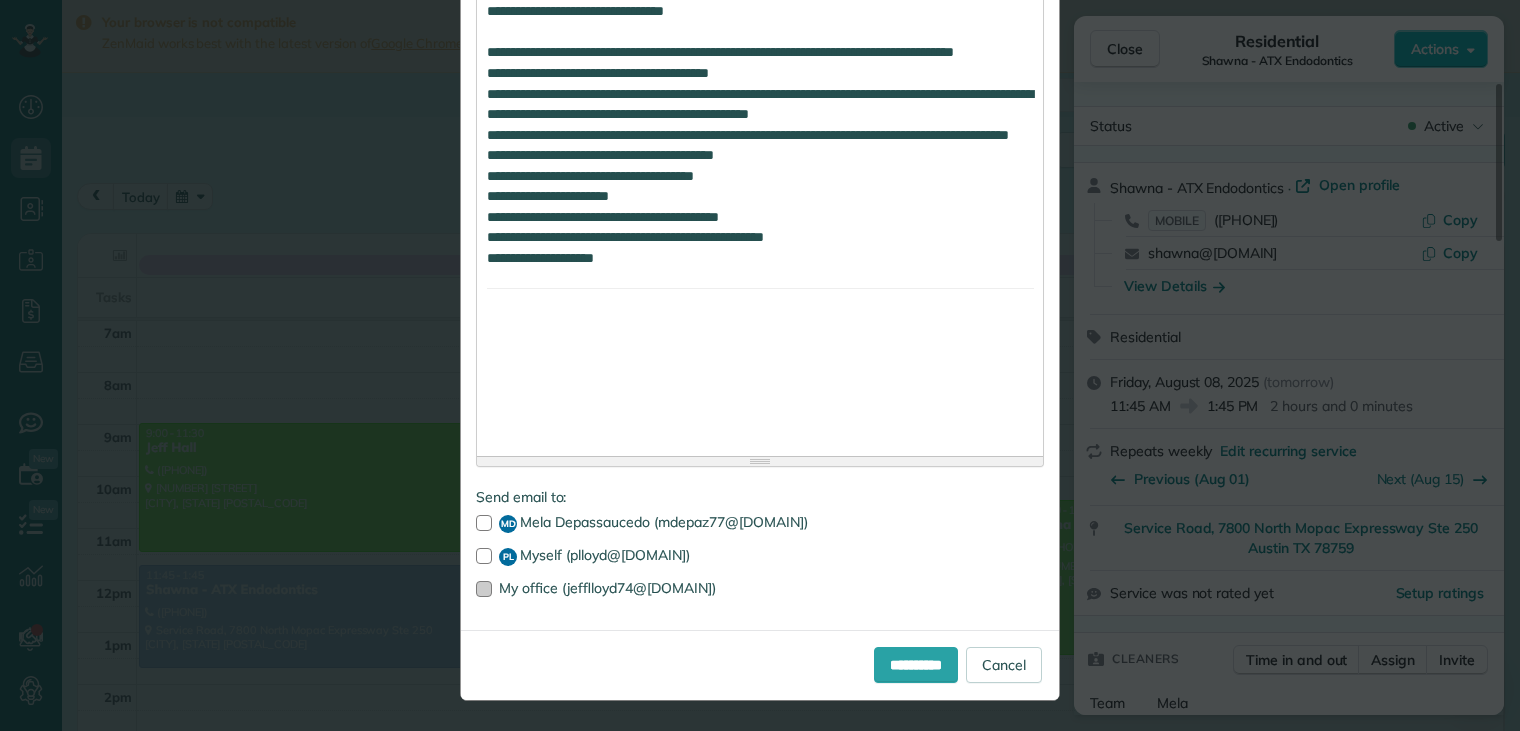 click at bounding box center (484, 589) 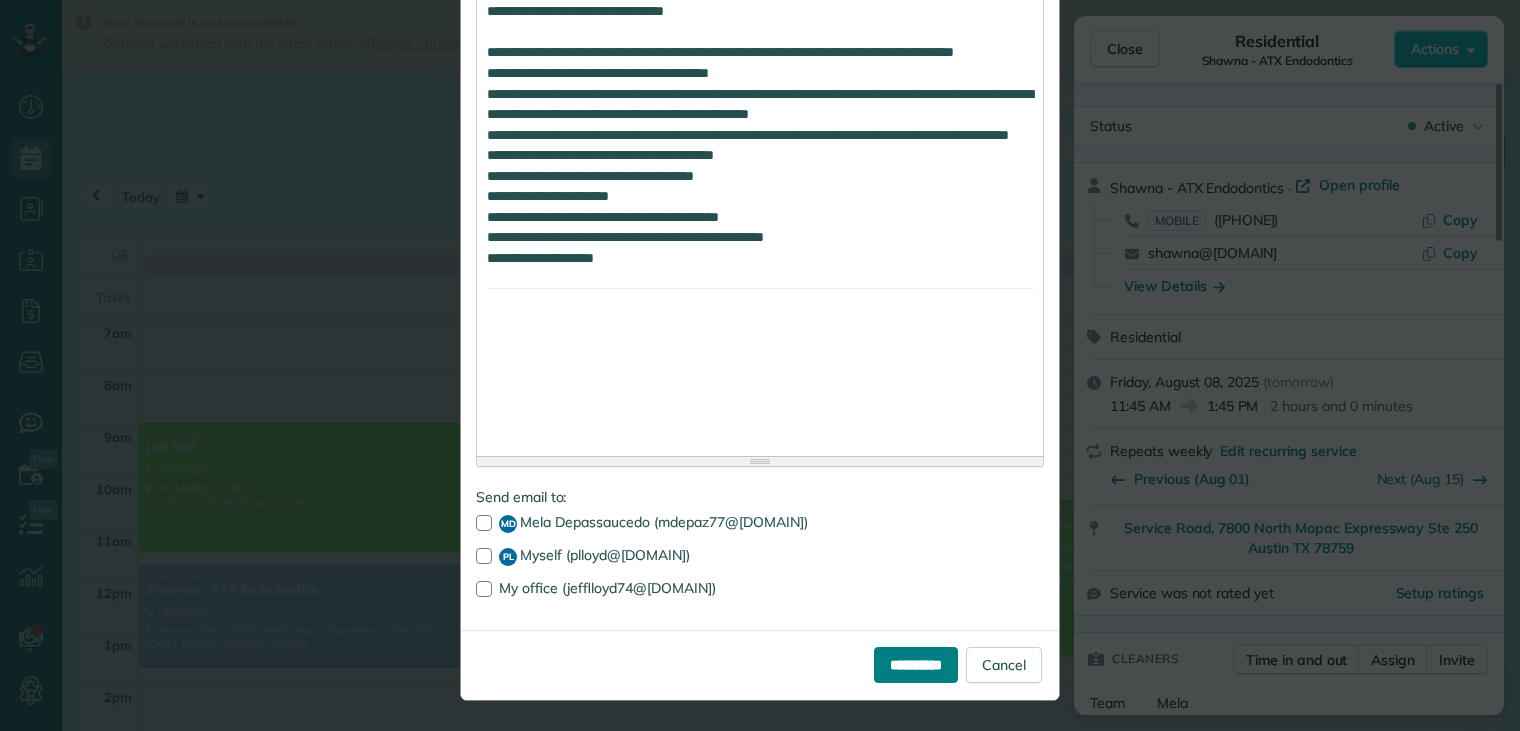 click on "**********" at bounding box center [916, 665] 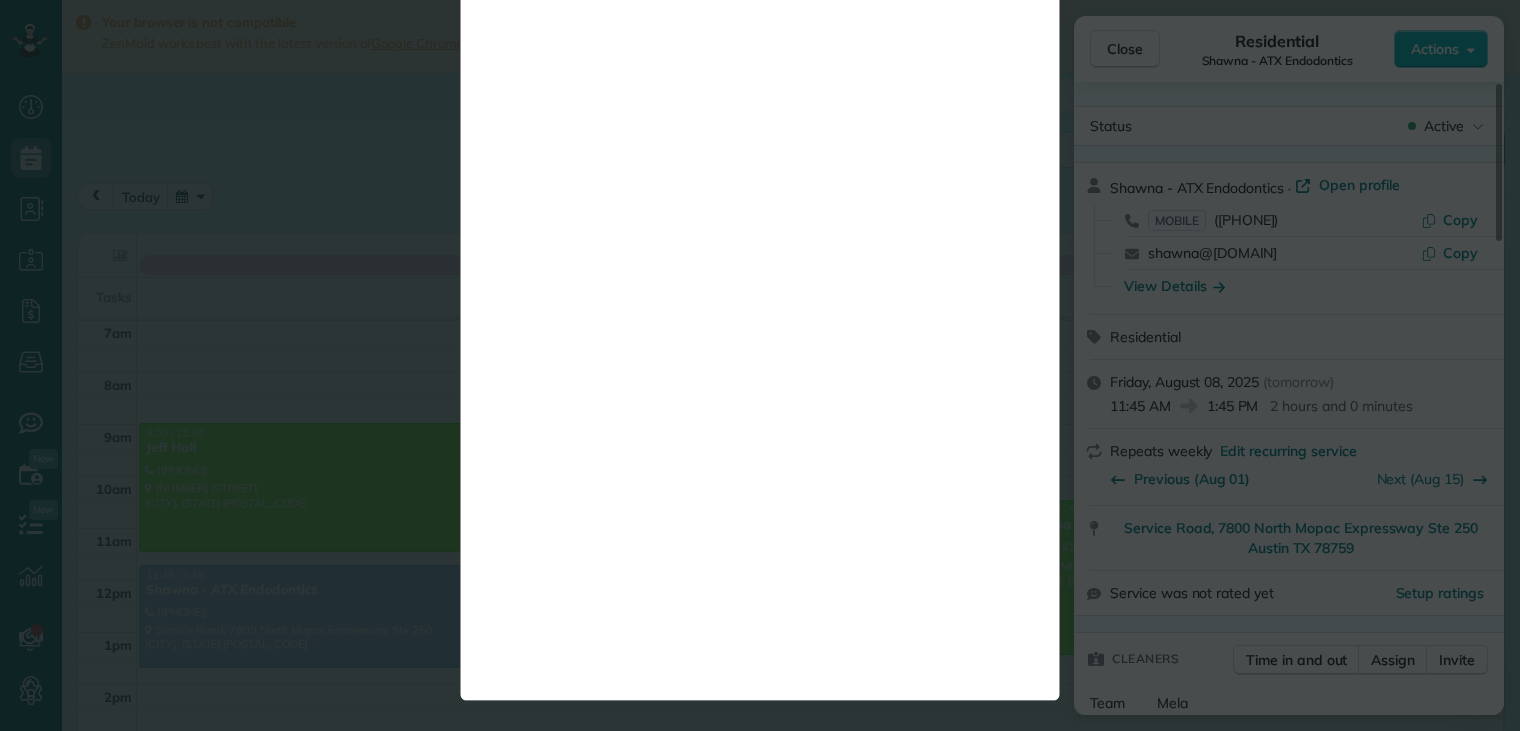 scroll, scrollTop: 0, scrollLeft: 0, axis: both 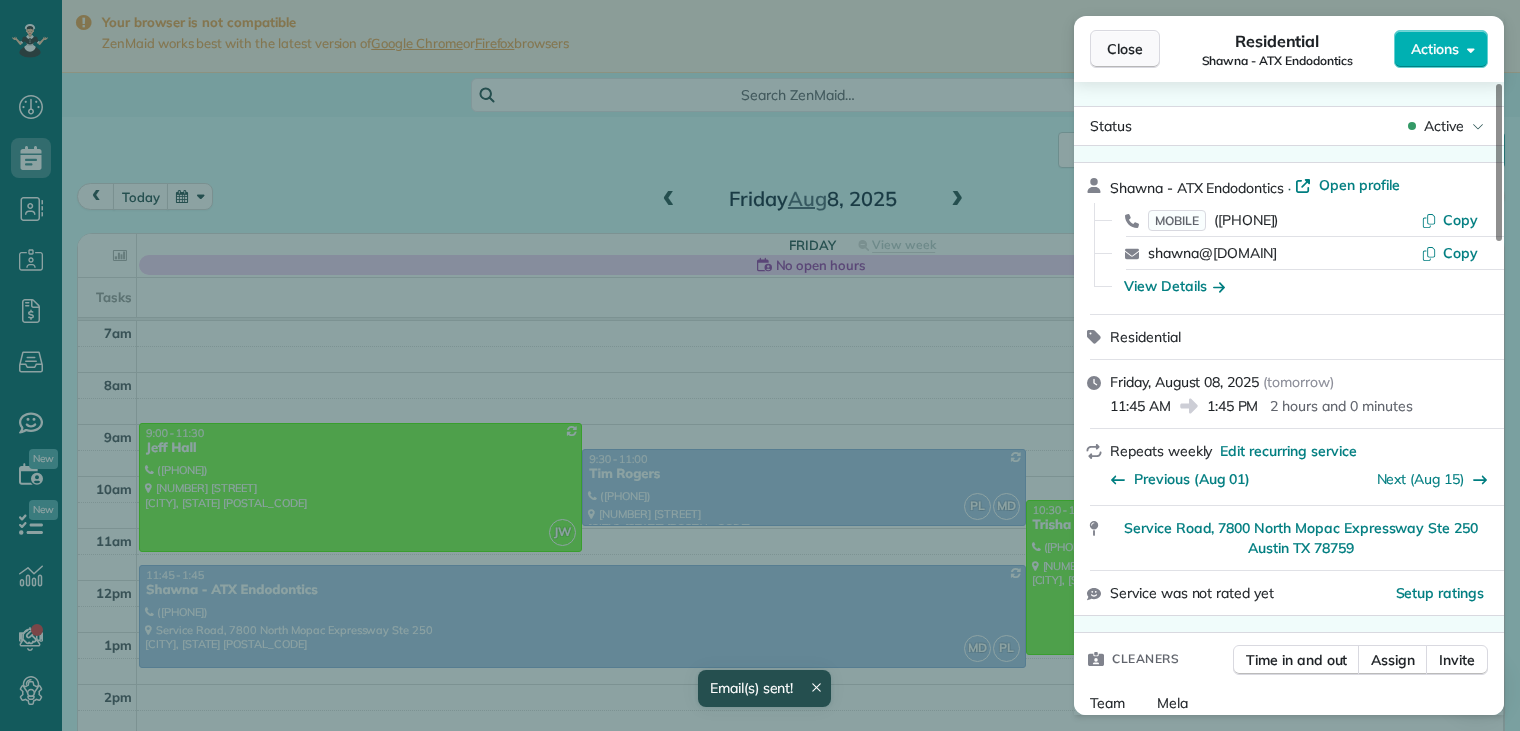 click on "Close" at bounding box center [1125, 49] 